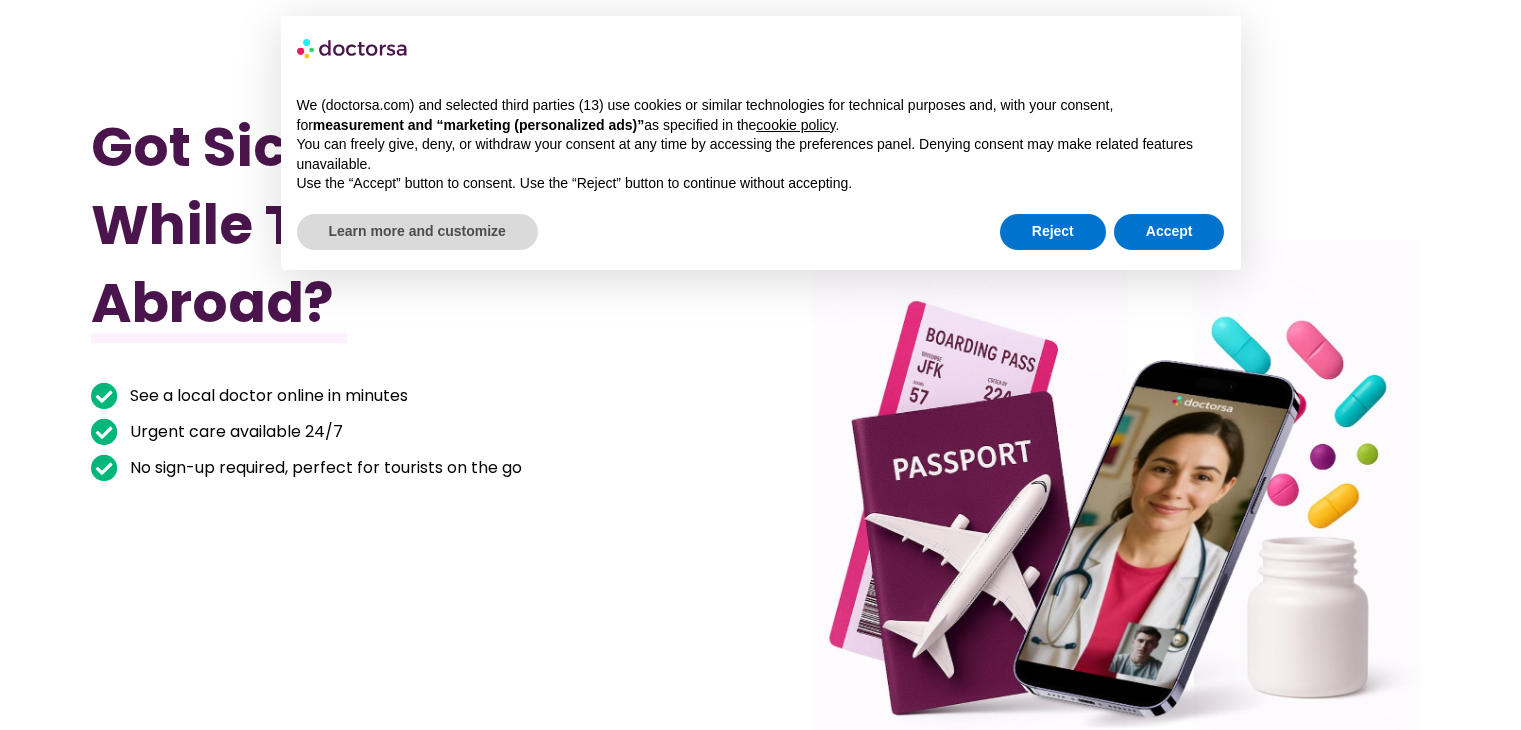 scroll, scrollTop: 0, scrollLeft: 0, axis: both 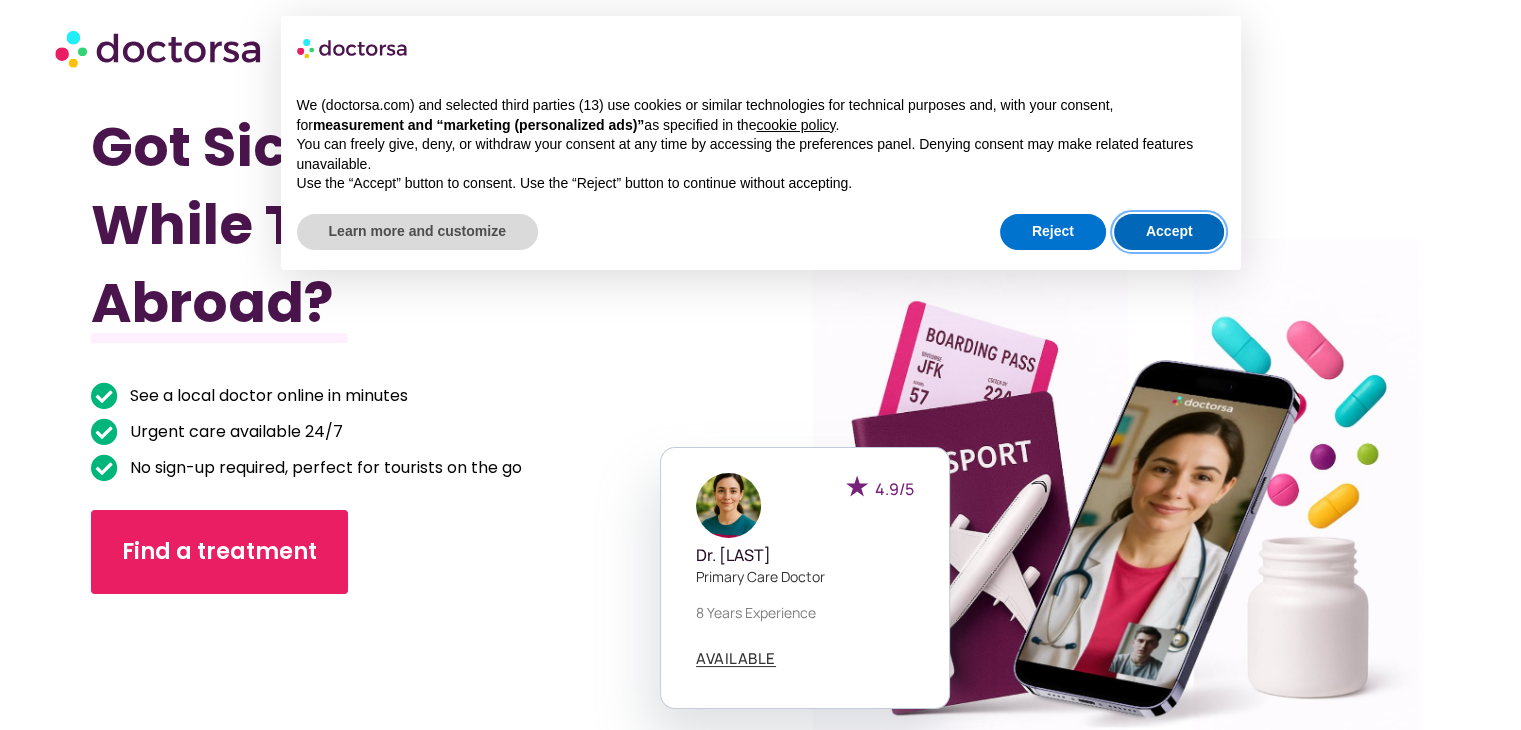 click on "Accept" at bounding box center (1169, 232) 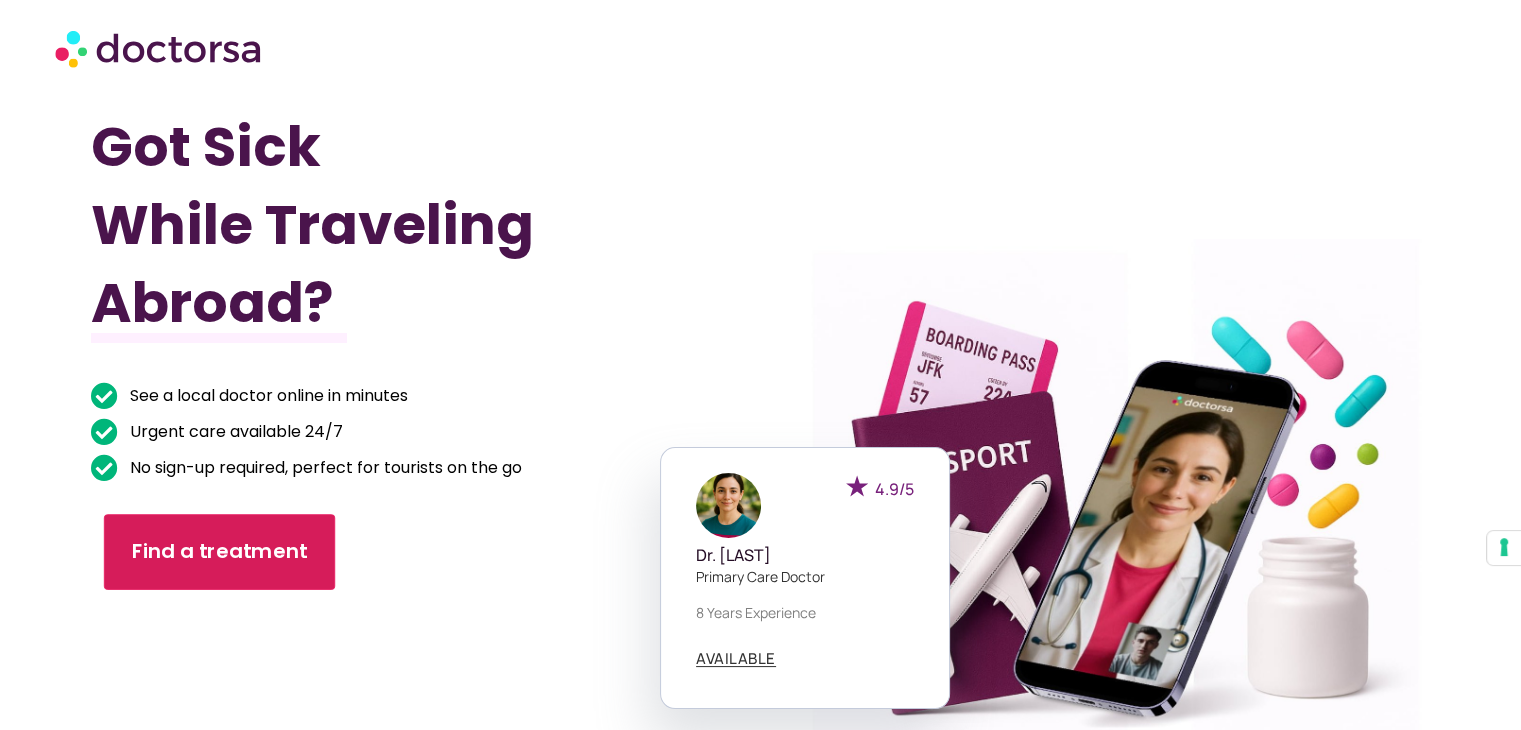 click on "Find a treatment" at bounding box center [220, 551] 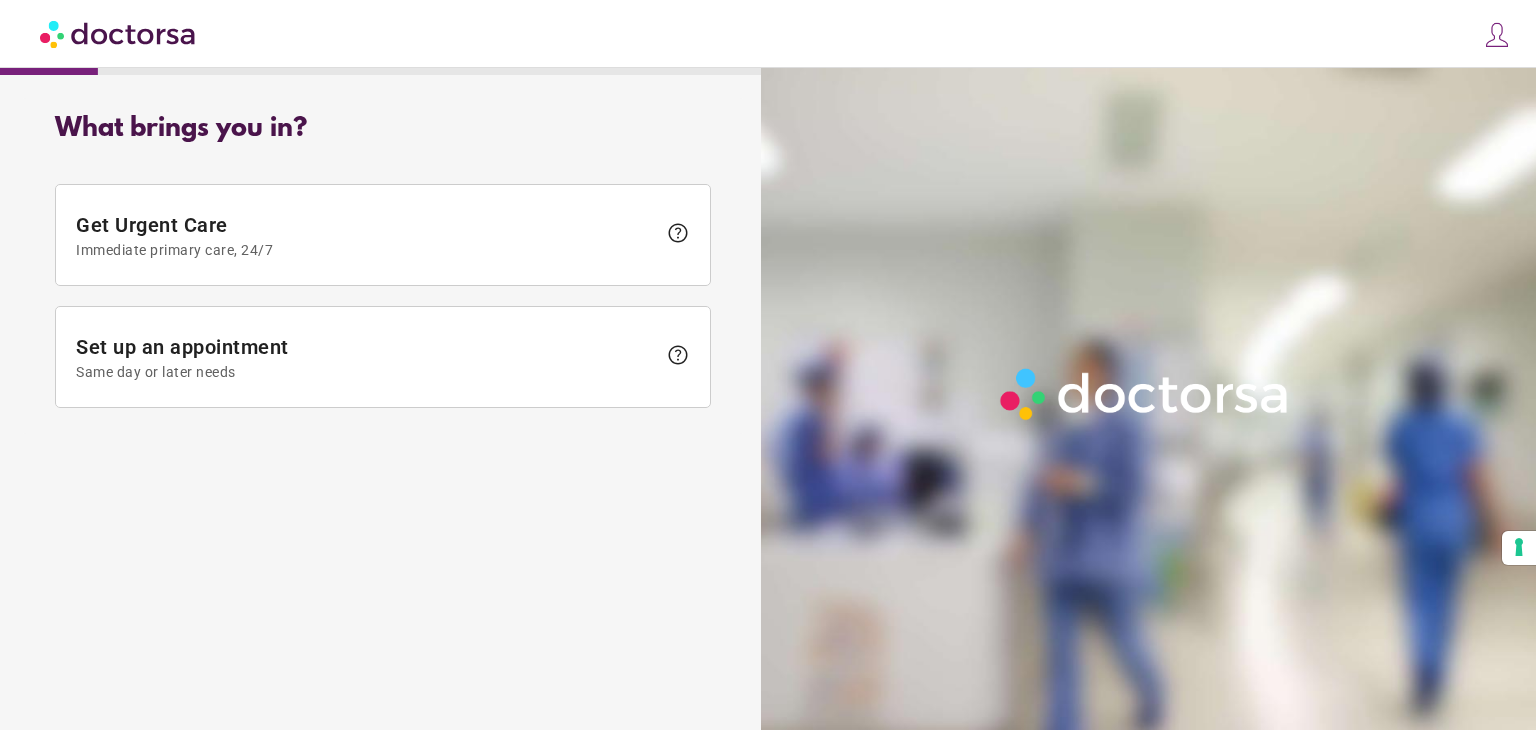 scroll, scrollTop: 0, scrollLeft: 0, axis: both 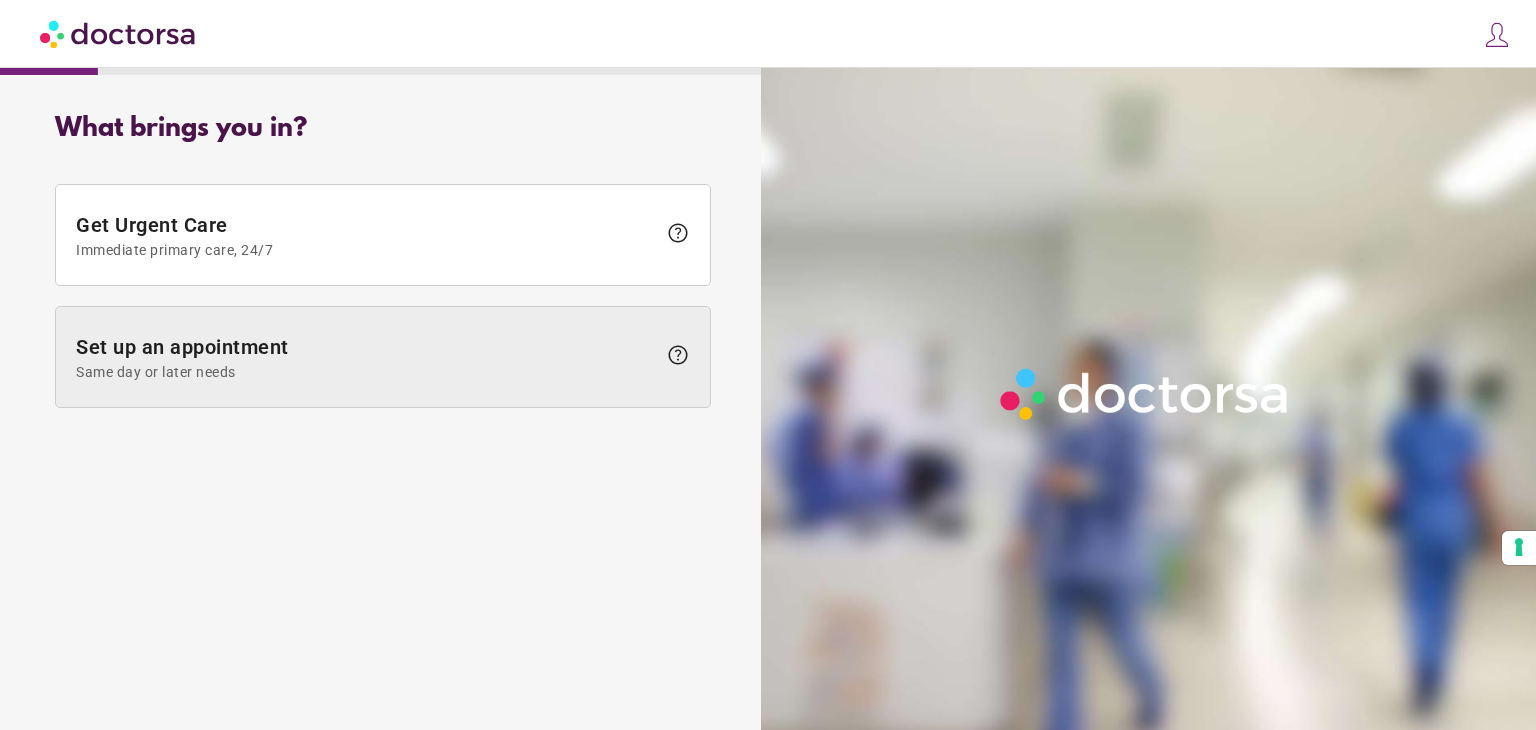 click on "Set up an appointment
Same day or later needs" at bounding box center [366, 357] 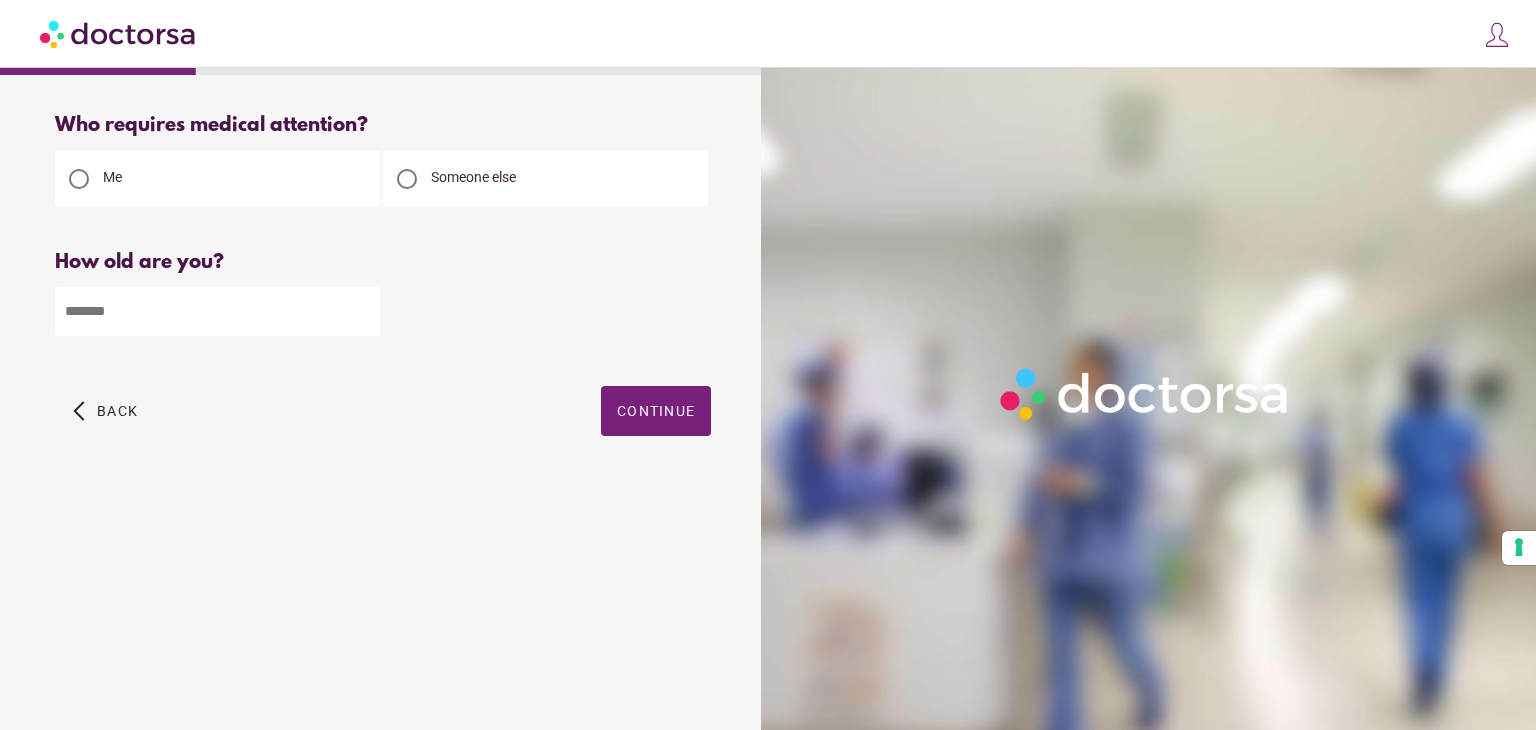 click at bounding box center (217, 311) 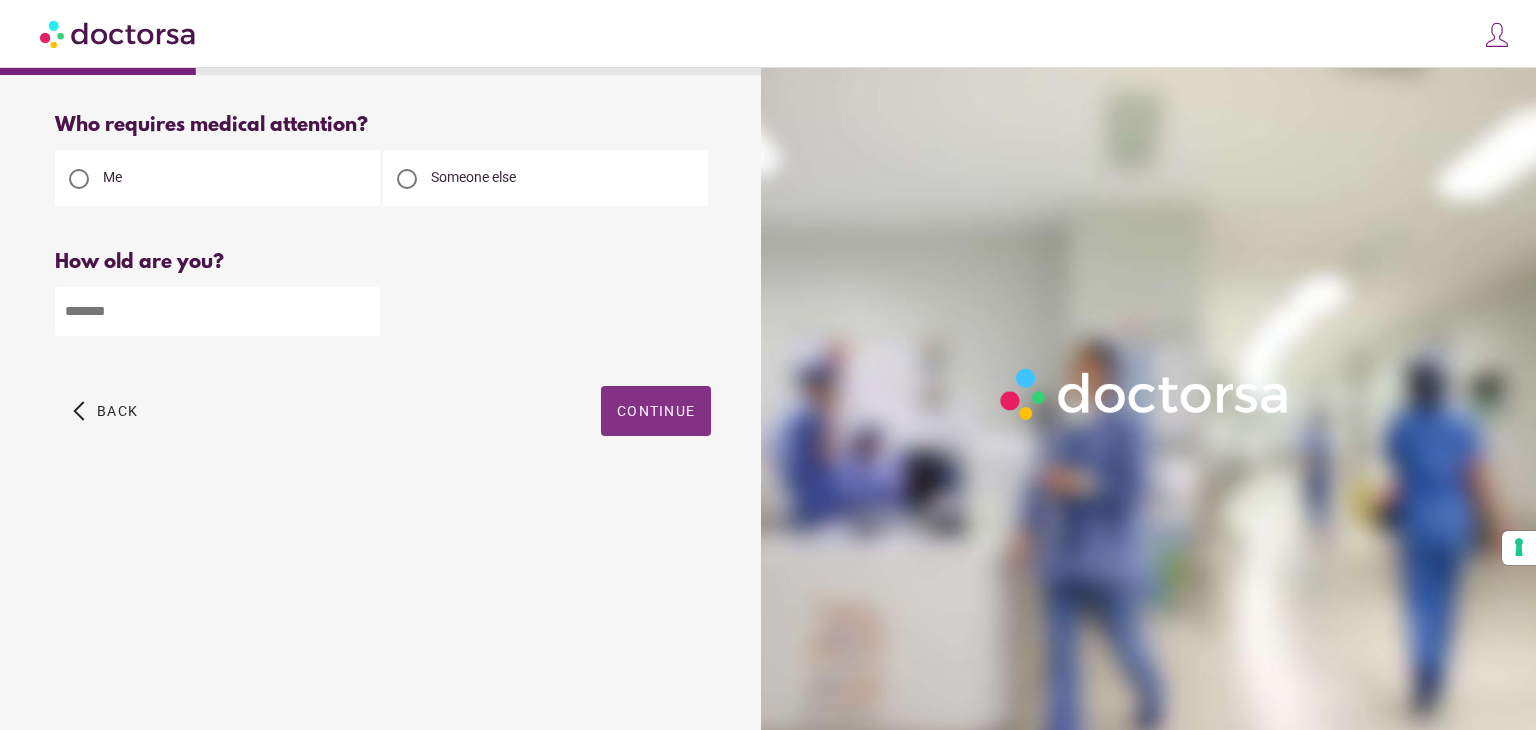 type on "**" 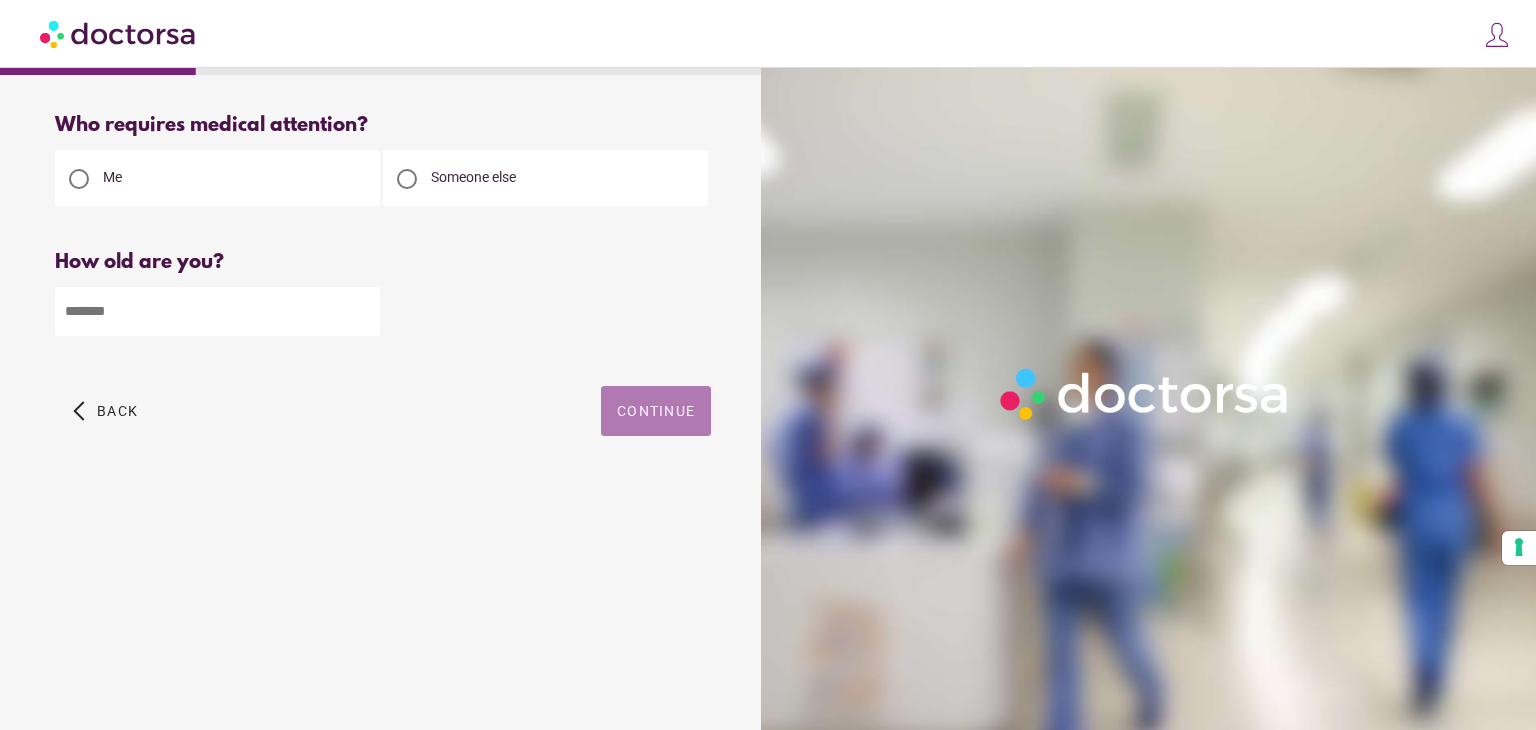 click on "Continue" at bounding box center (656, 411) 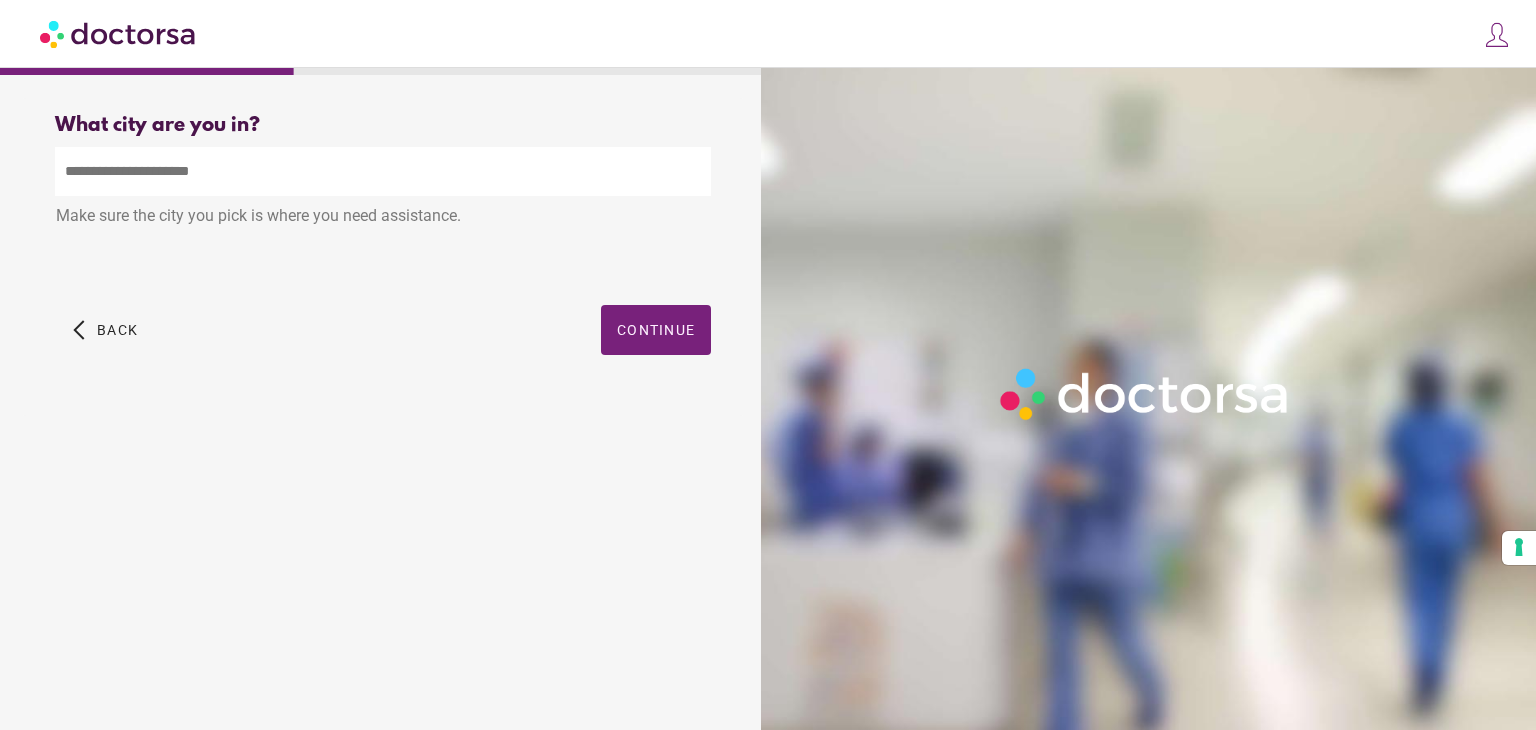 click at bounding box center (383, 171) 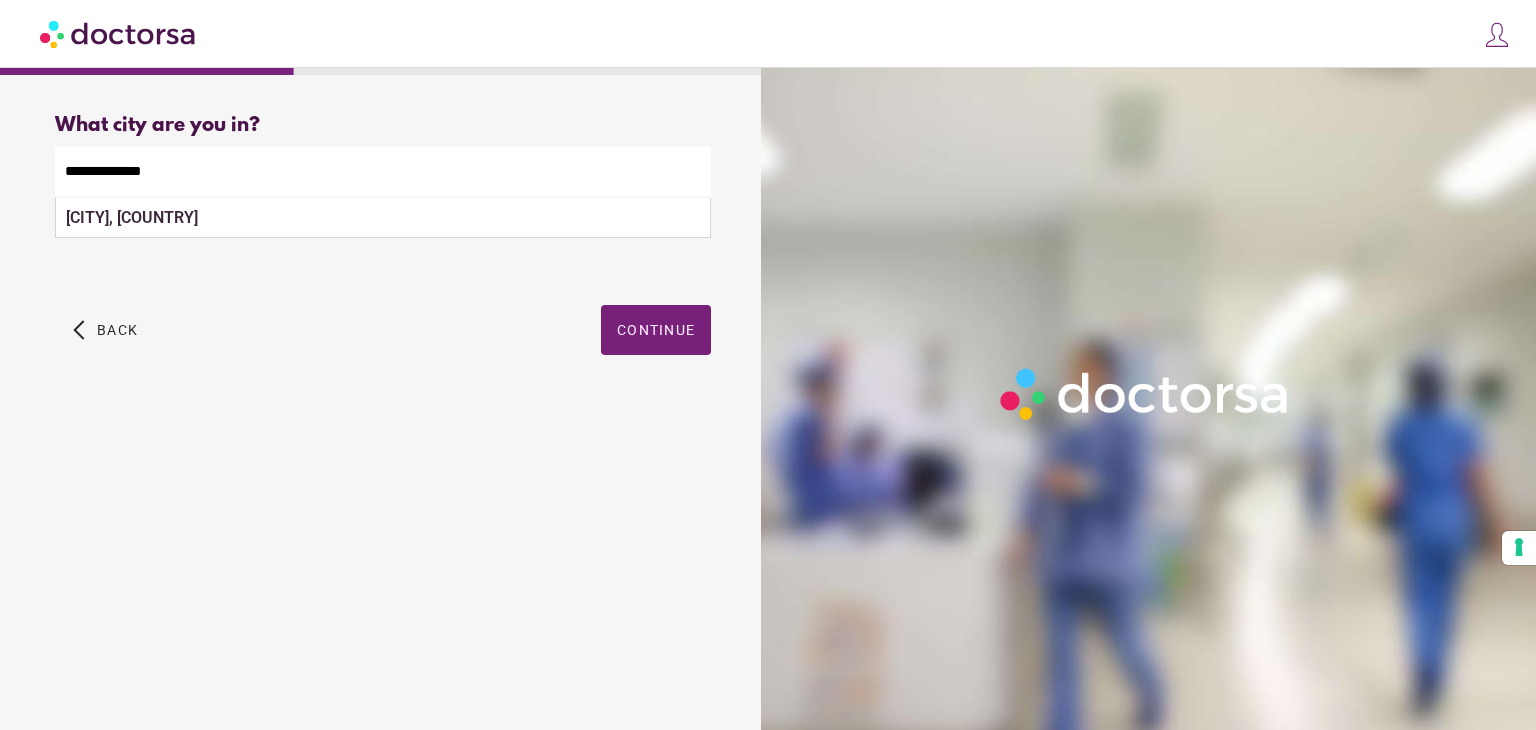 type on "**********" 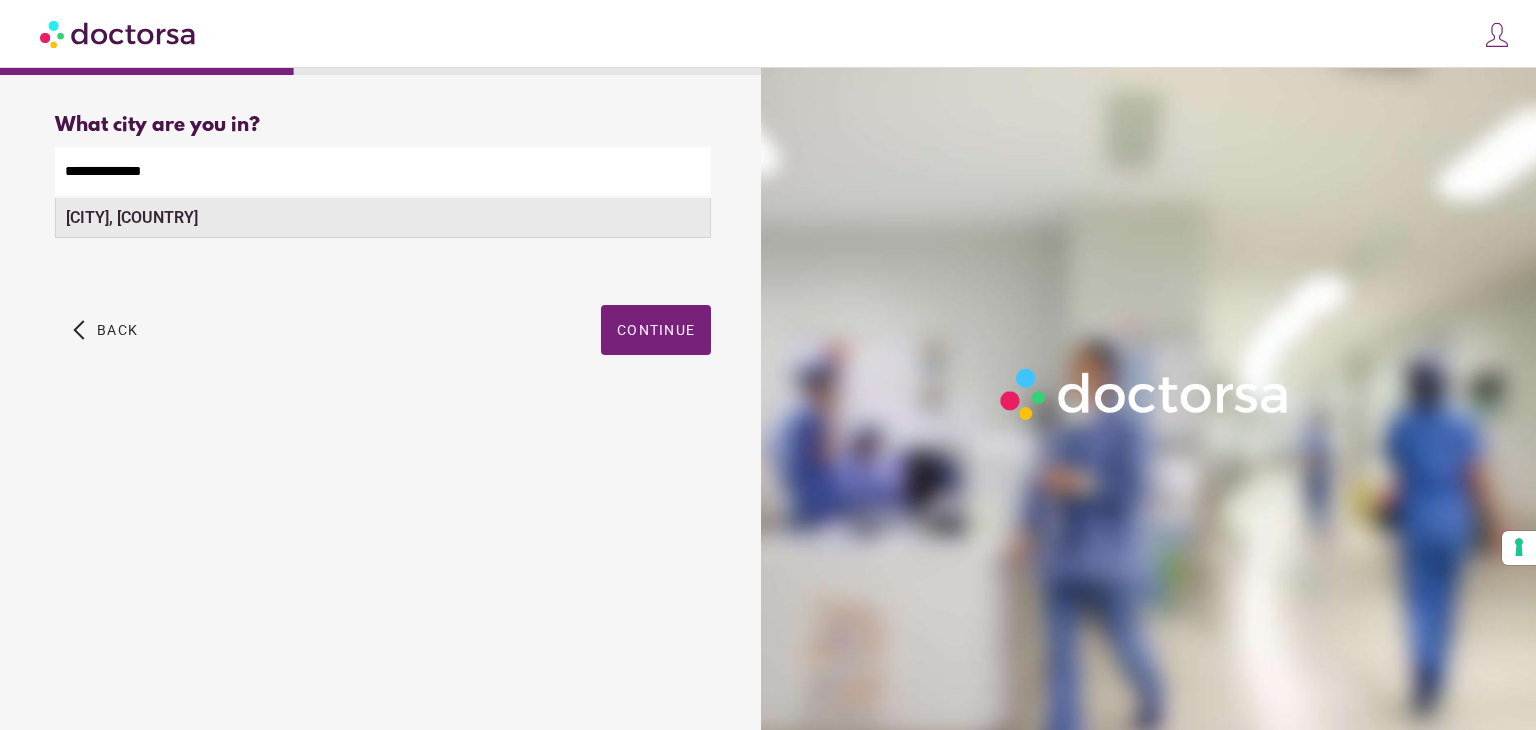 click on "Paris, France" at bounding box center (132, 217) 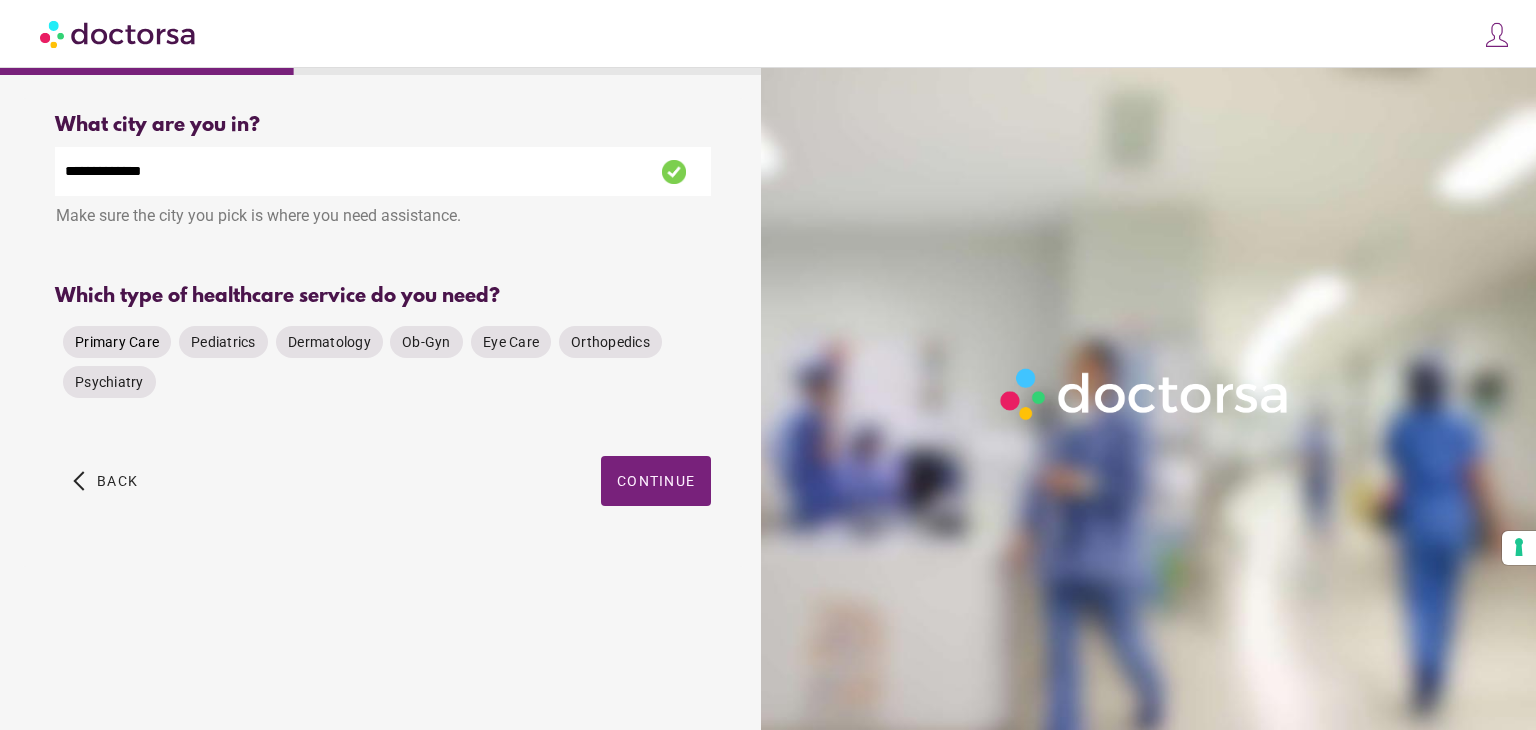 click on "Primary Care" at bounding box center [117, 342] 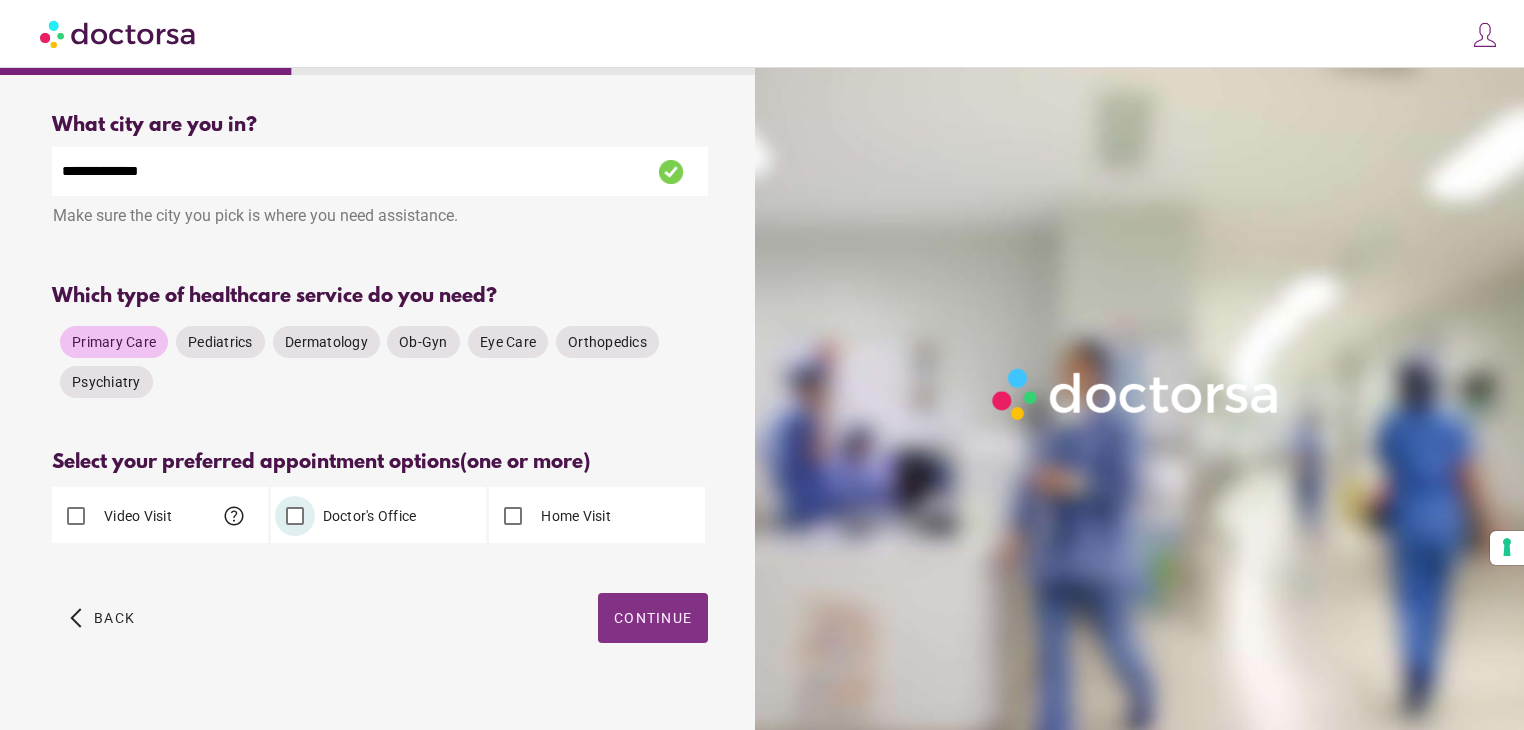 click at bounding box center [653, 618] 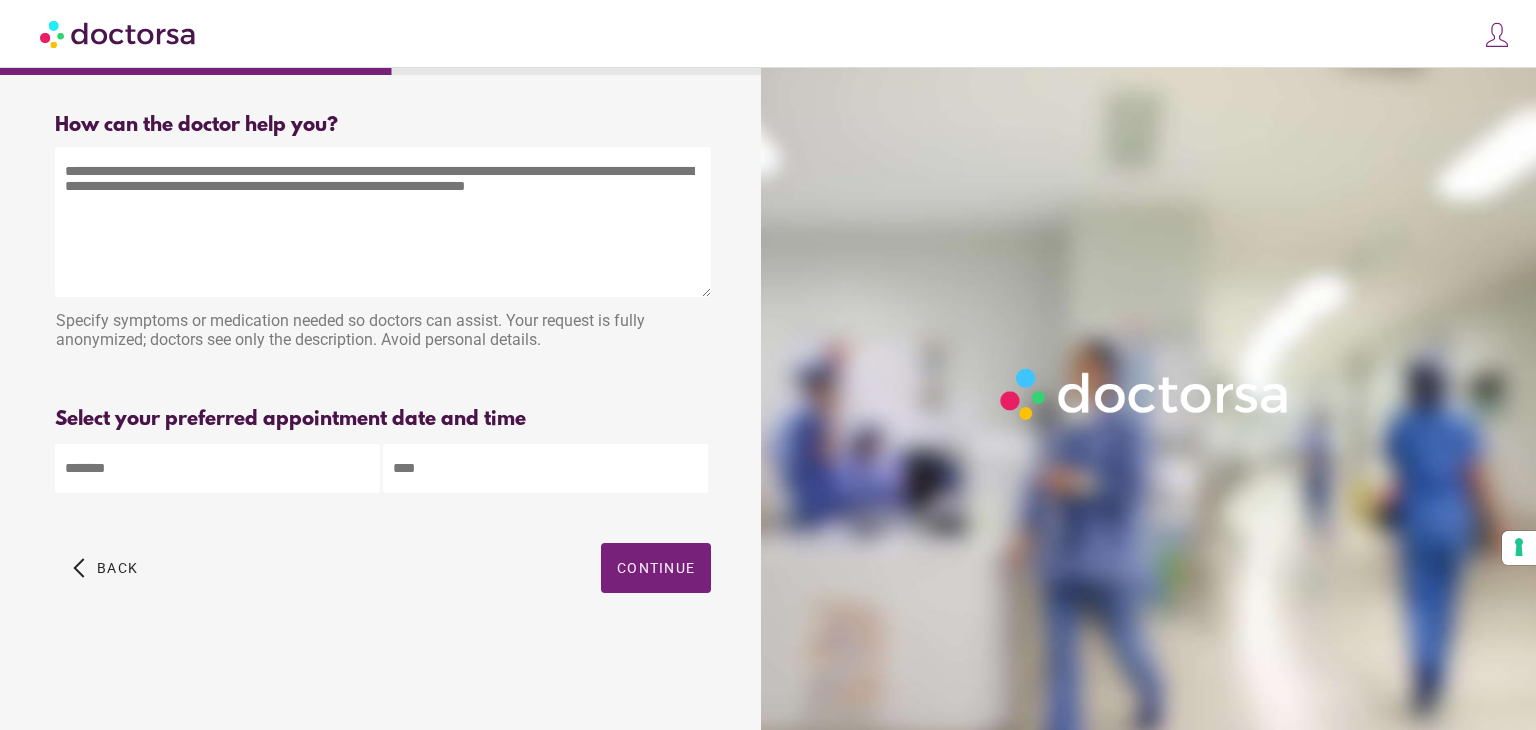 click at bounding box center [383, 222] 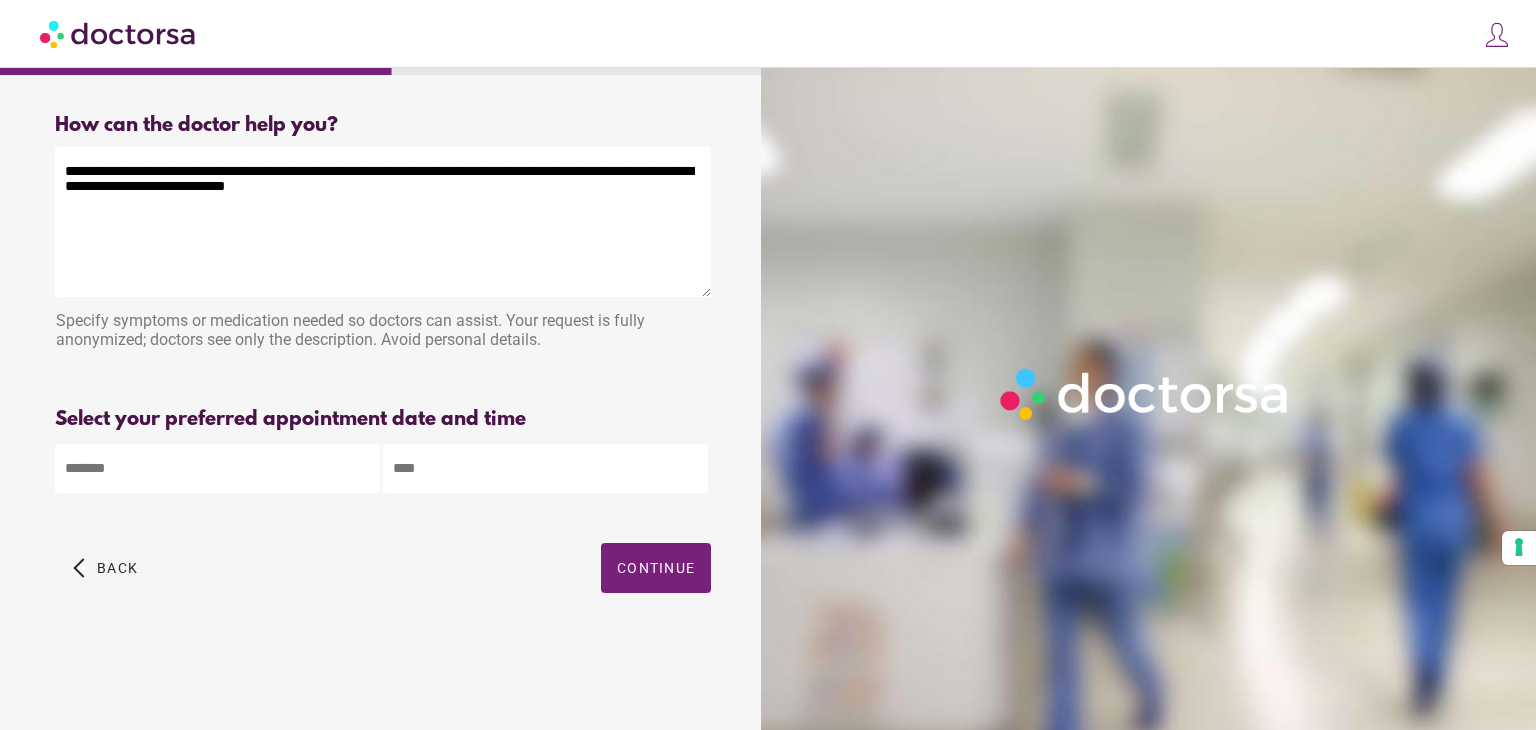 type on "**********" 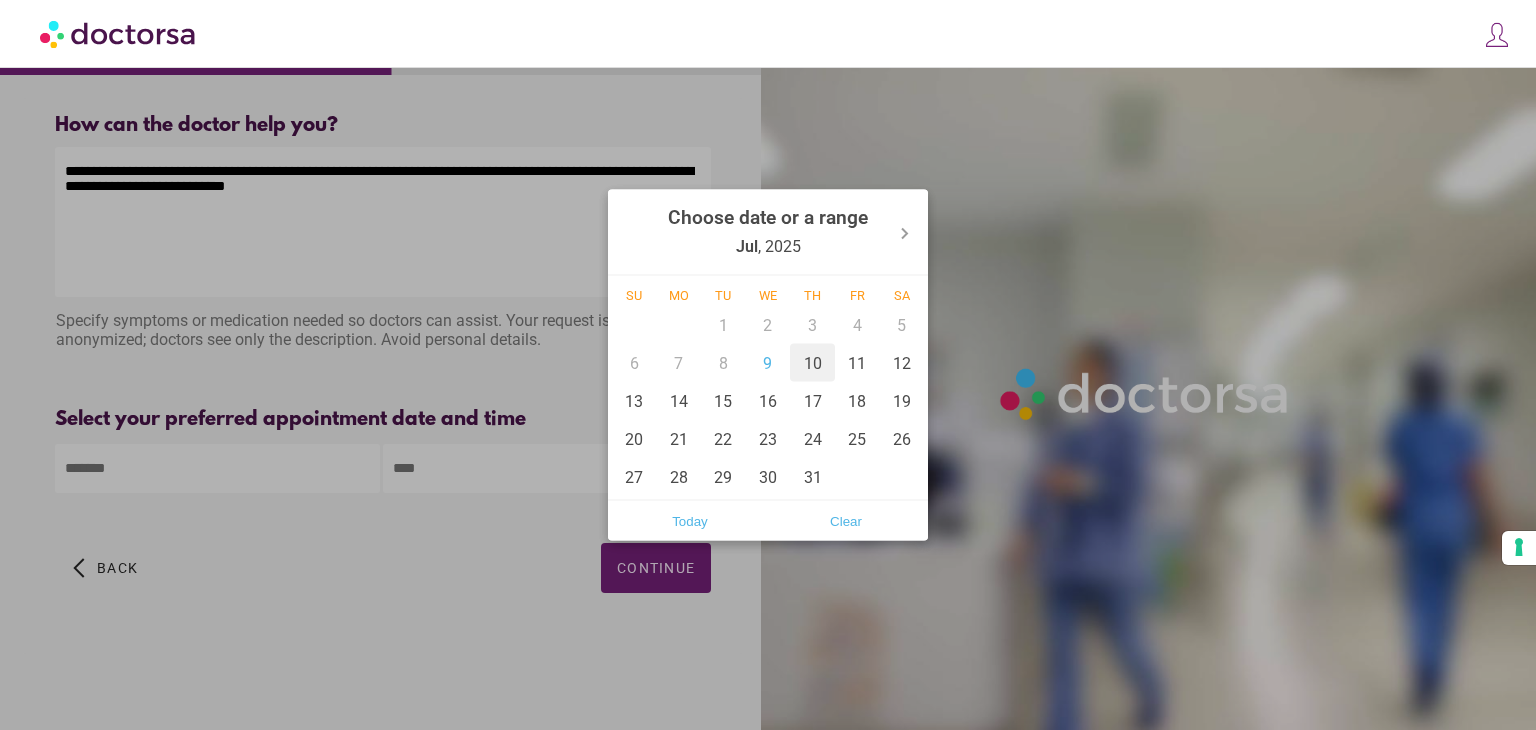 click on "10" at bounding box center [812, 363] 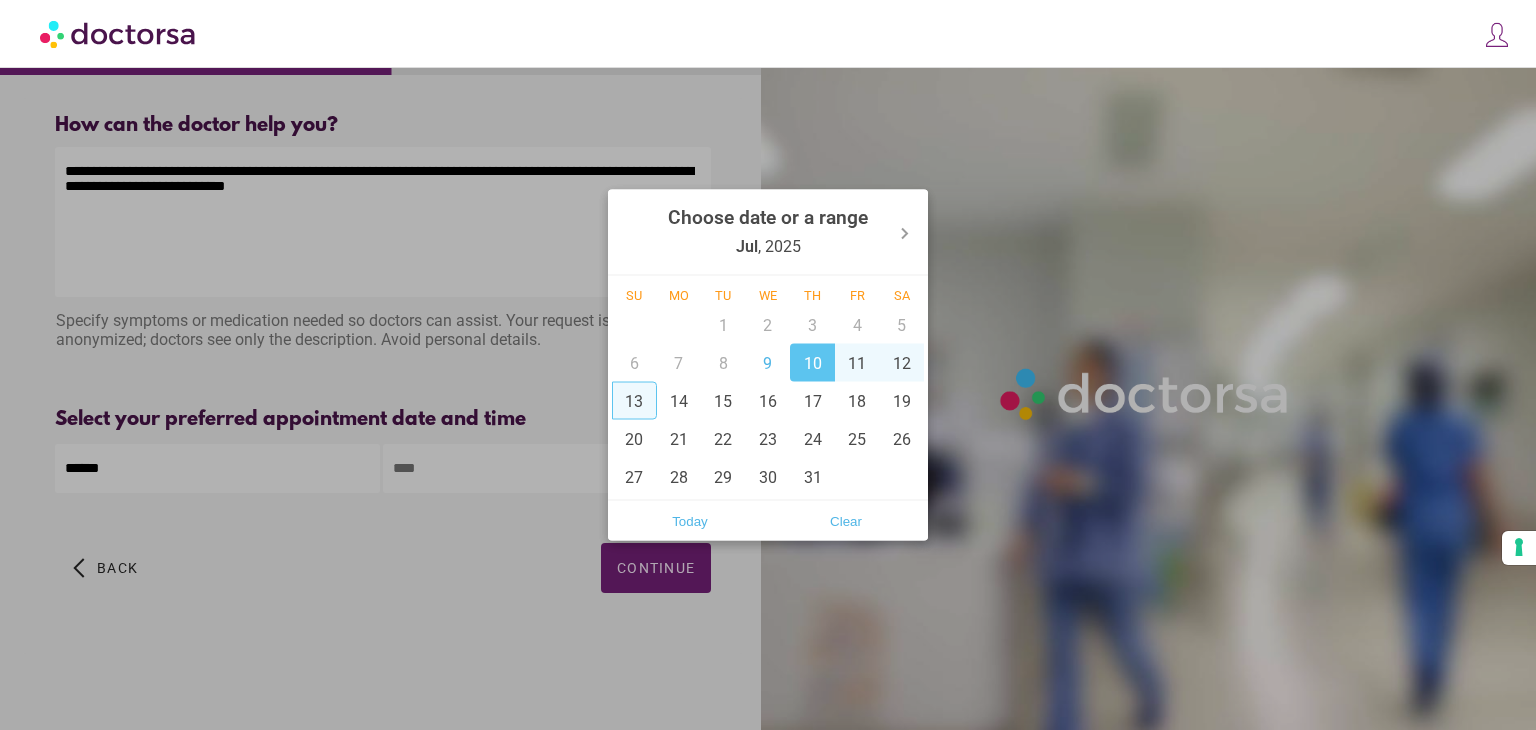 click at bounding box center (768, 365) 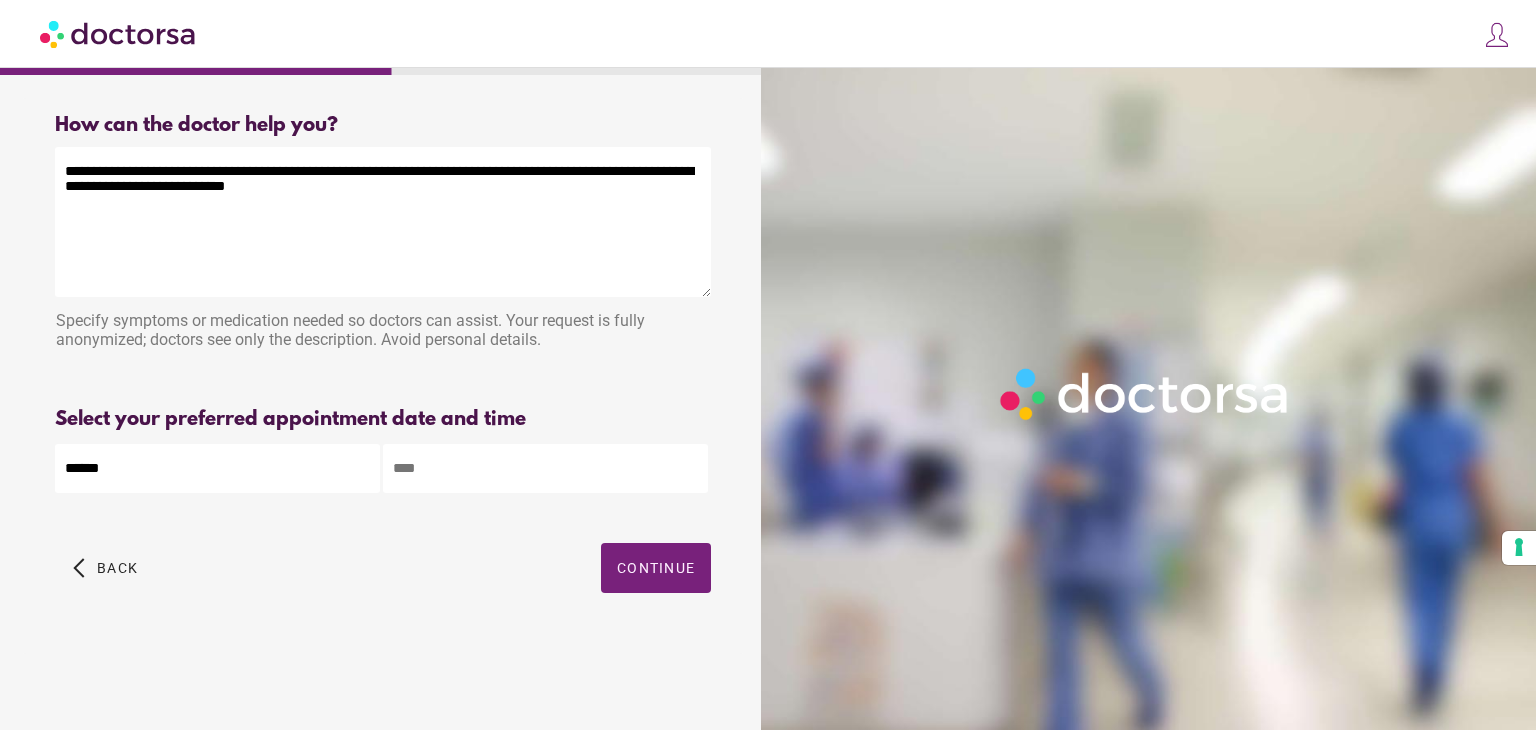 click at bounding box center [545, 468] 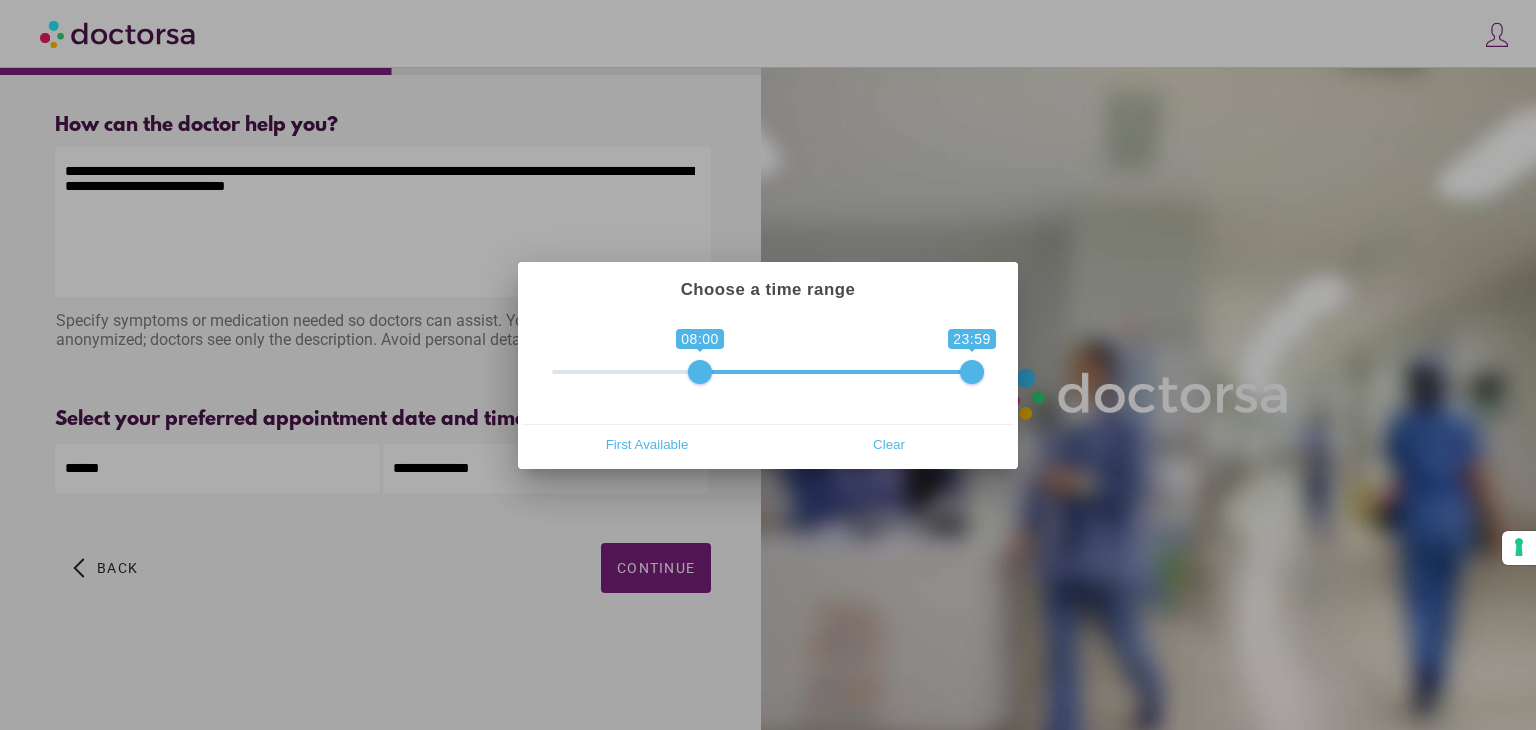 drag, startPoint x: 562, startPoint y: 378, endPoint x: 700, endPoint y: 373, distance: 138.09055 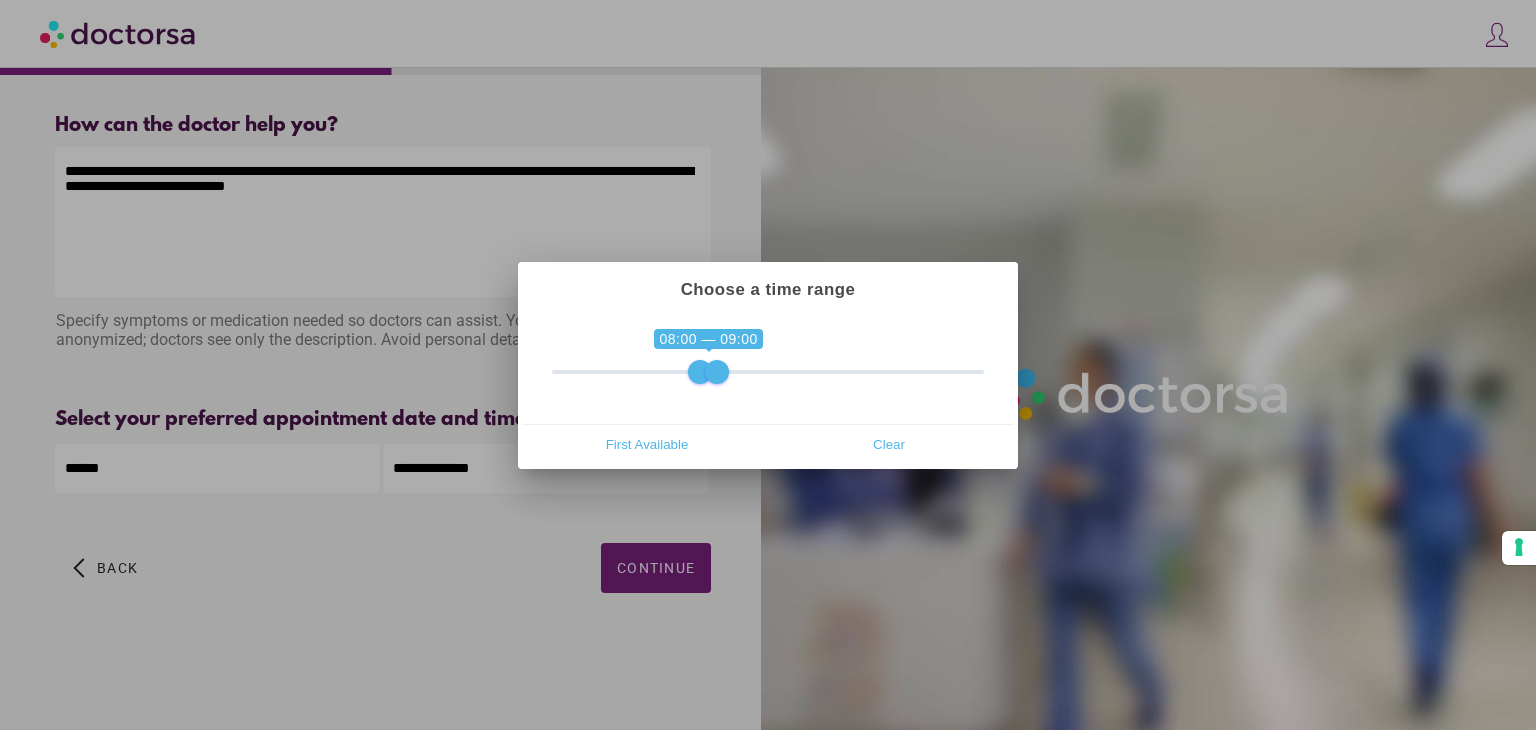 drag, startPoint x: 970, startPoint y: 373, endPoint x: 718, endPoint y: 369, distance: 252.03174 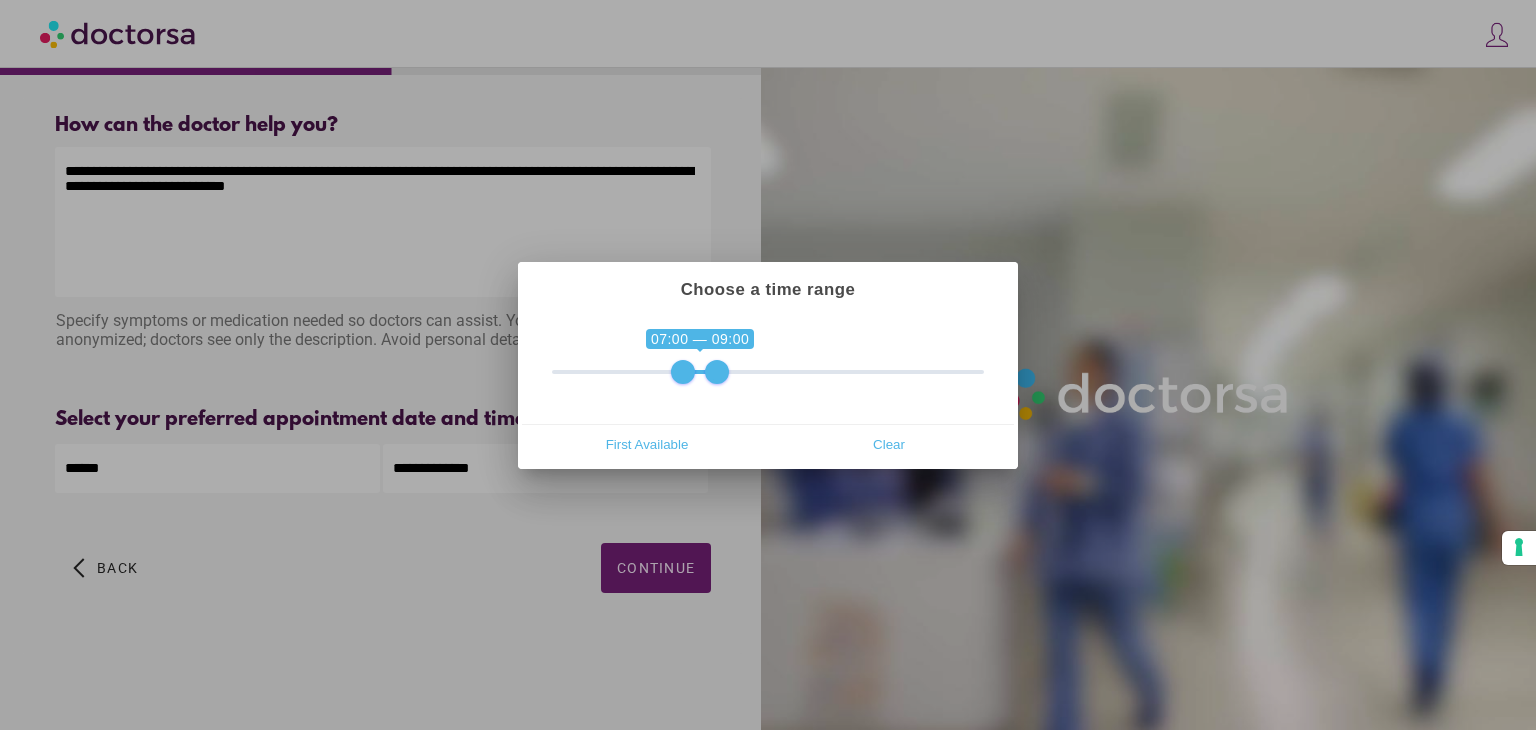 drag, startPoint x: 696, startPoint y: 373, endPoint x: 679, endPoint y: 371, distance: 17.117243 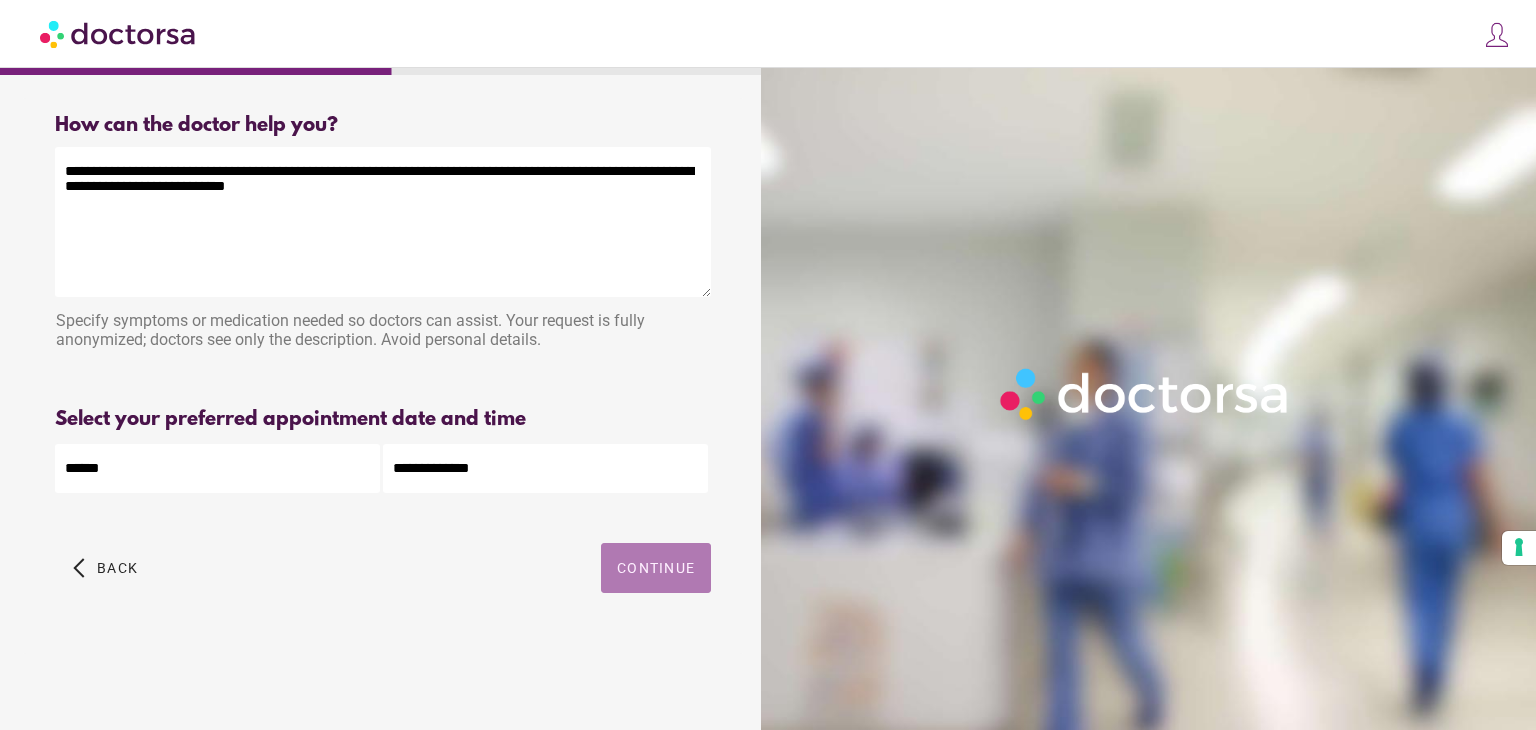 click at bounding box center [656, 568] 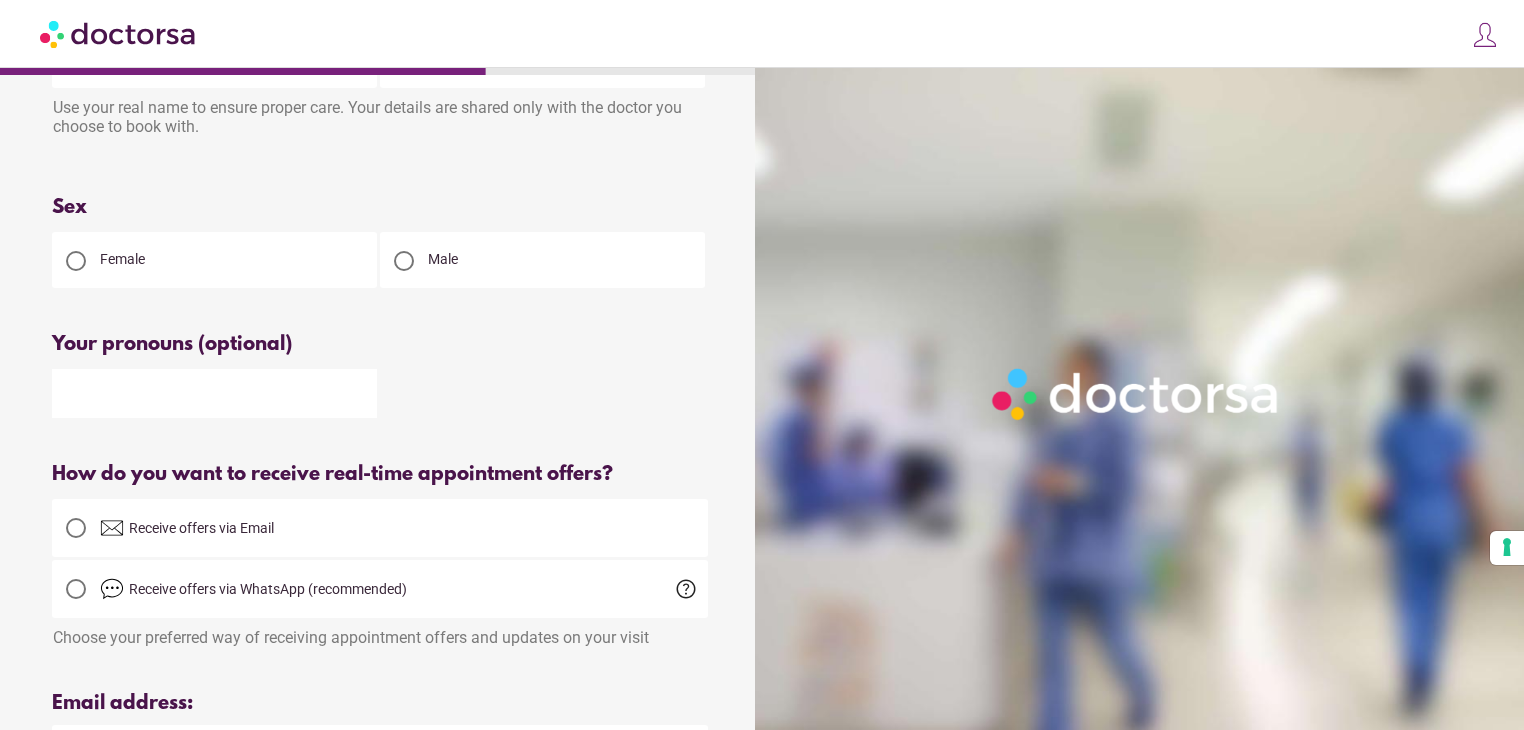 scroll, scrollTop: 99, scrollLeft: 0, axis: vertical 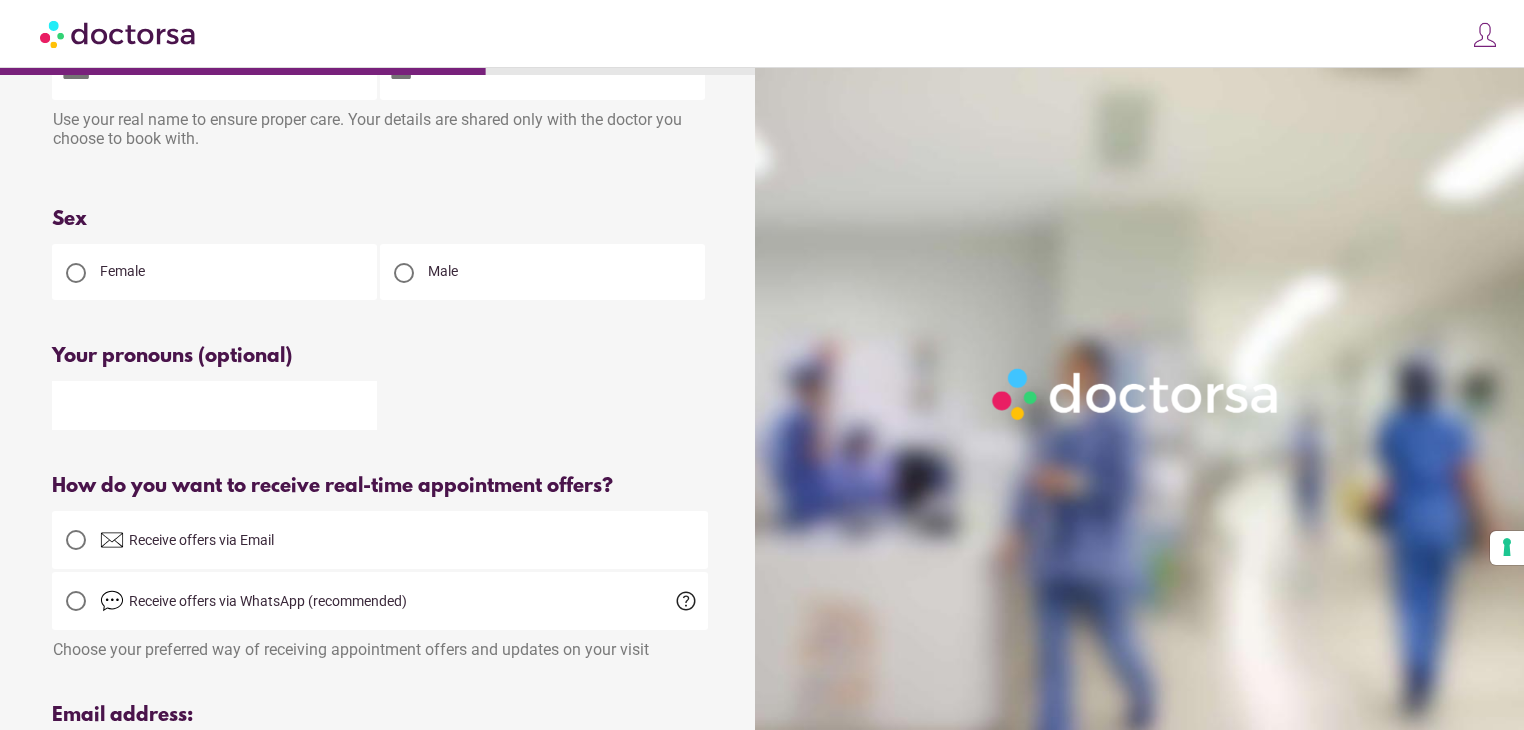 click at bounding box center [76, 273] 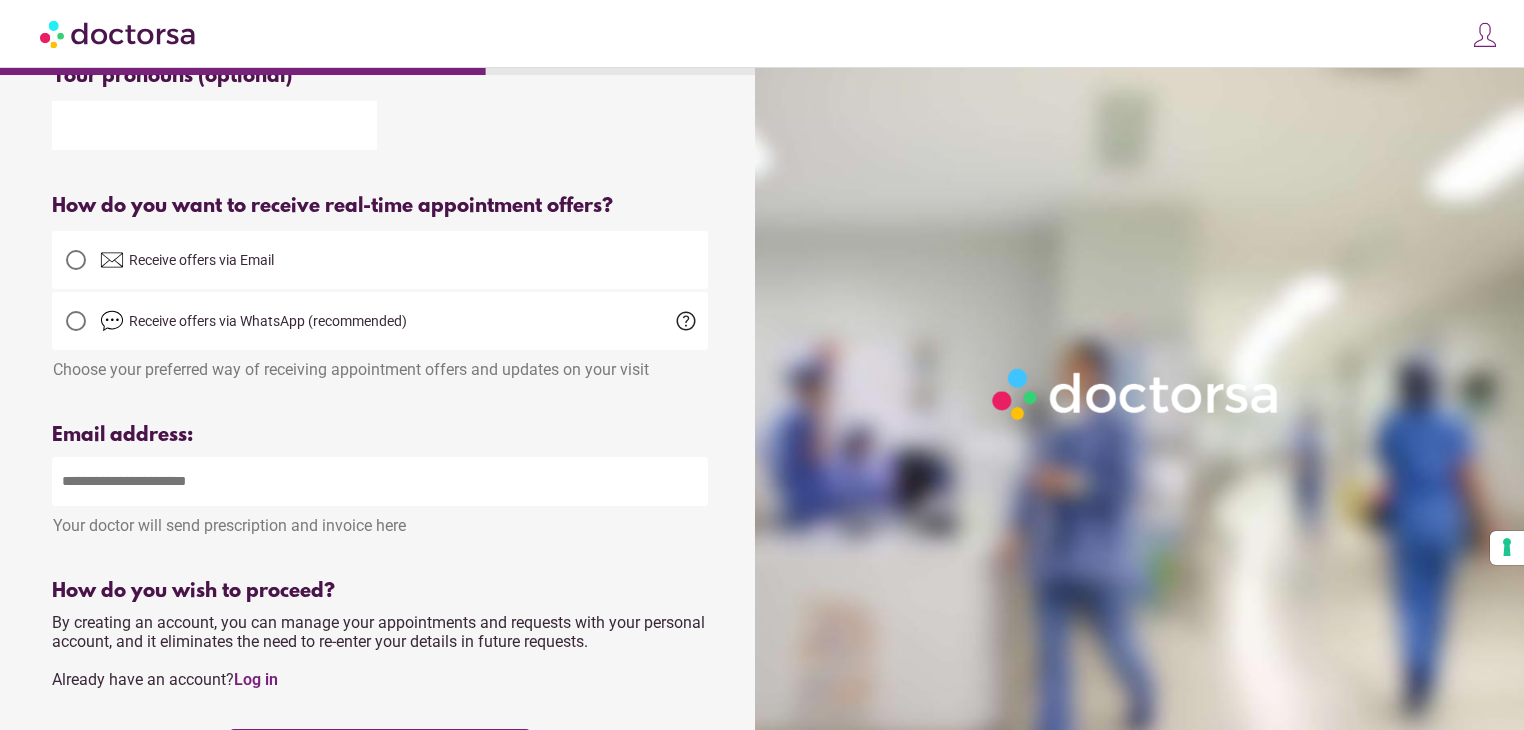 scroll, scrollTop: 408, scrollLeft: 0, axis: vertical 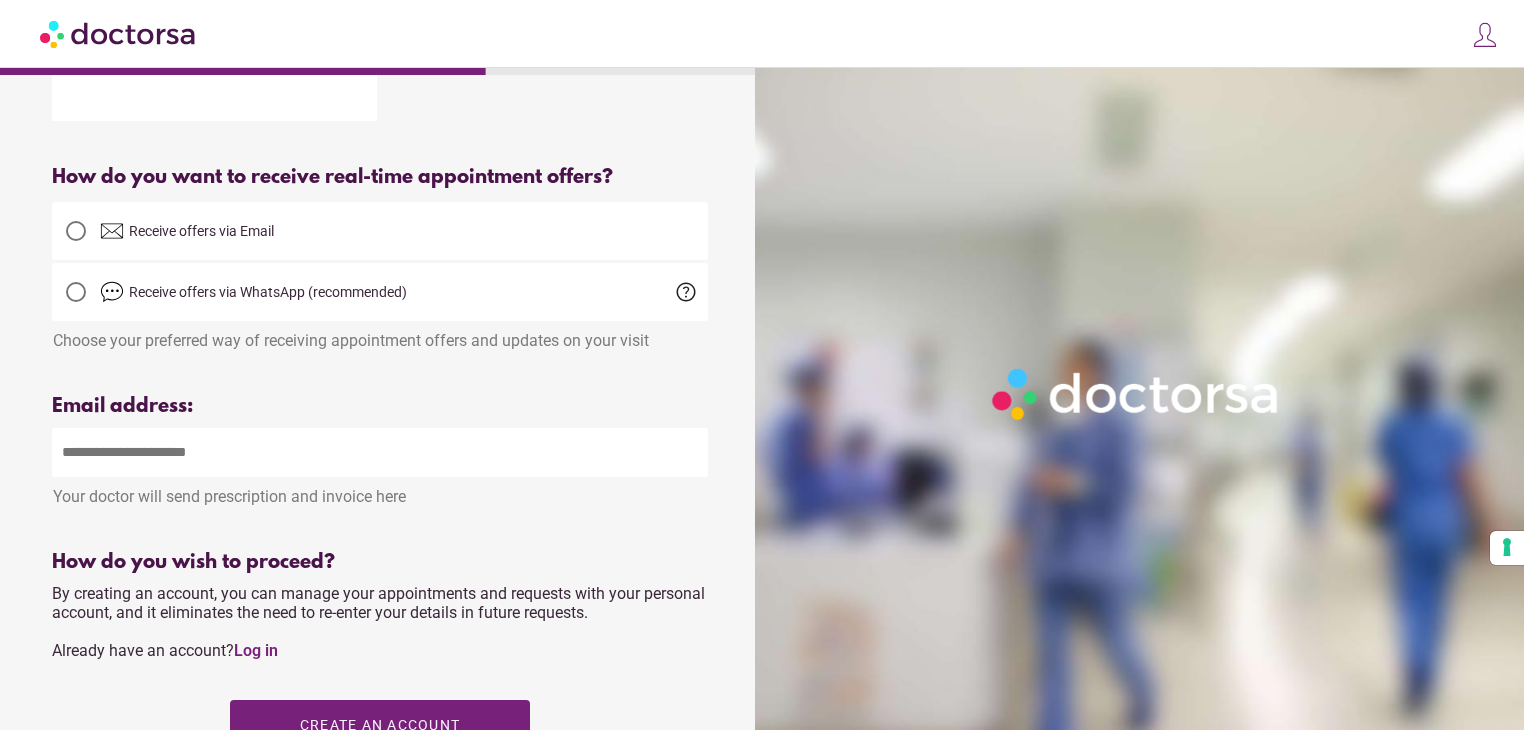 click at bounding box center (380, 452) 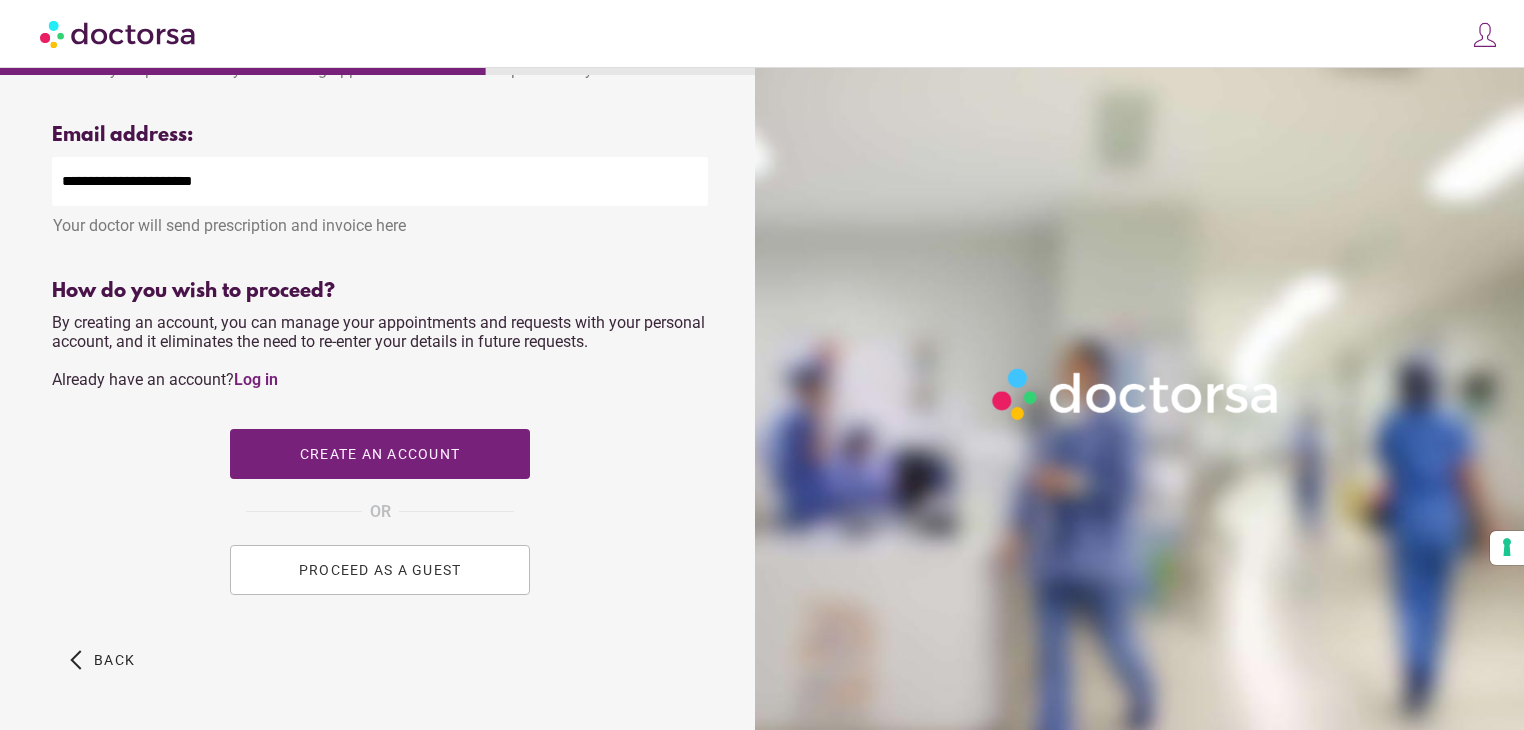 scroll, scrollTop: 682, scrollLeft: 0, axis: vertical 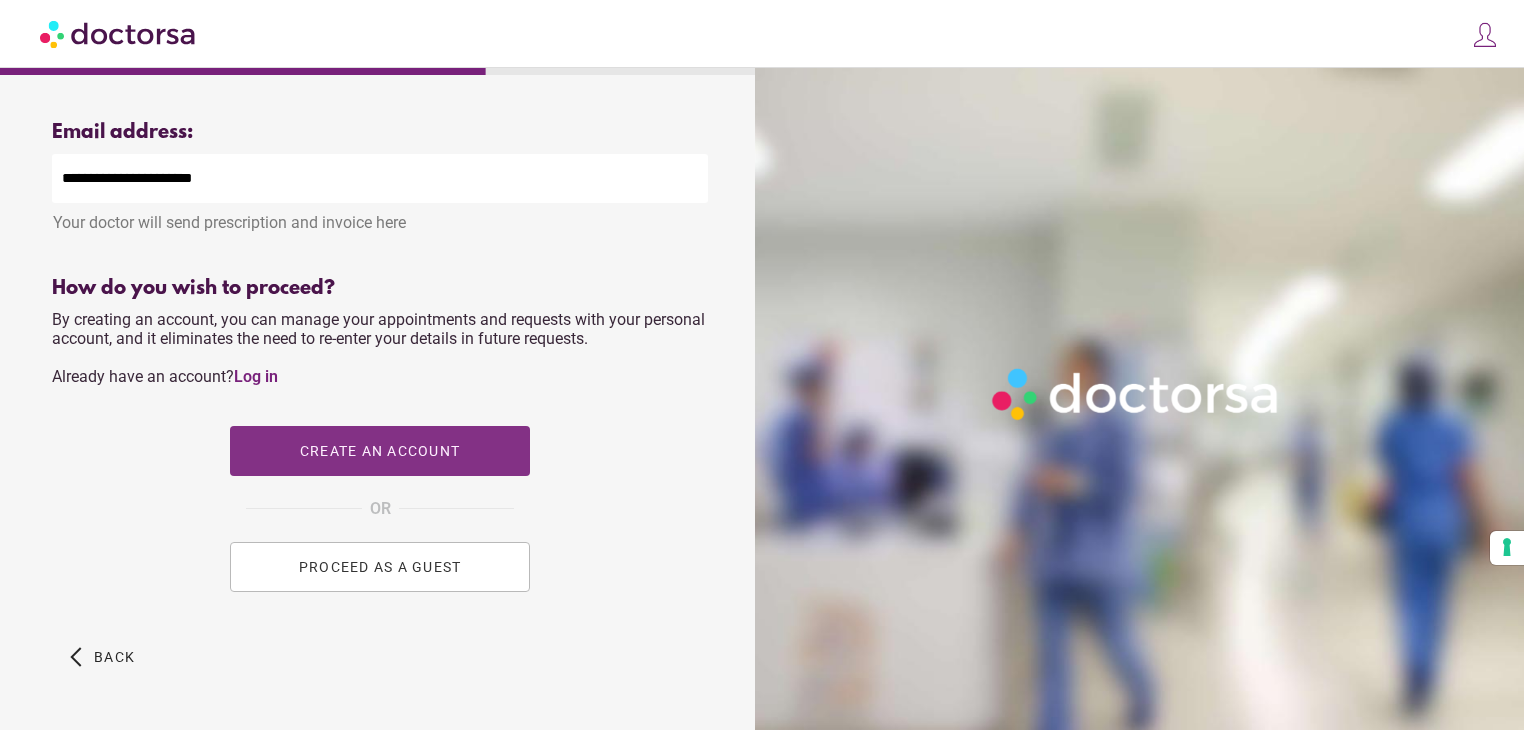 click at bounding box center [380, 451] 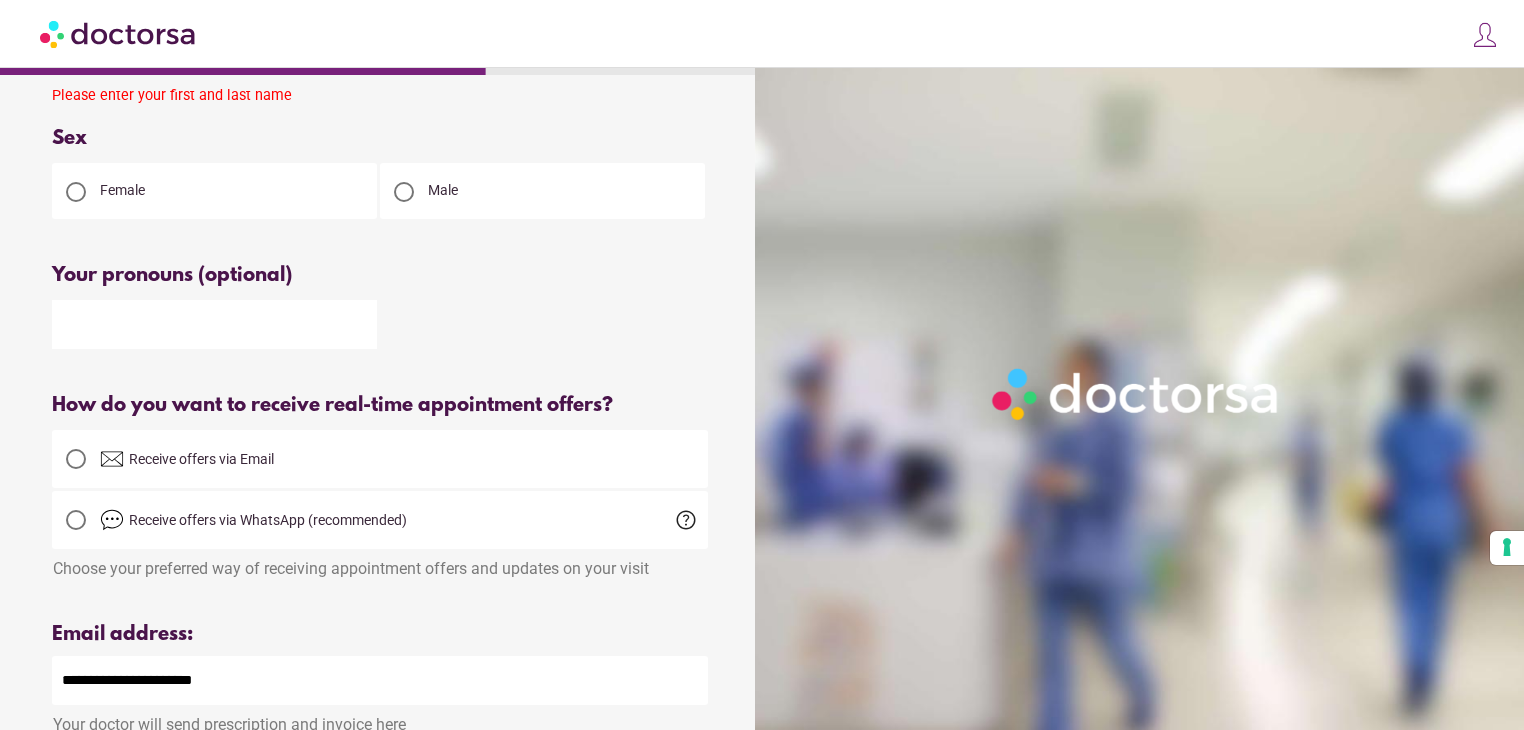scroll, scrollTop: 157, scrollLeft: 0, axis: vertical 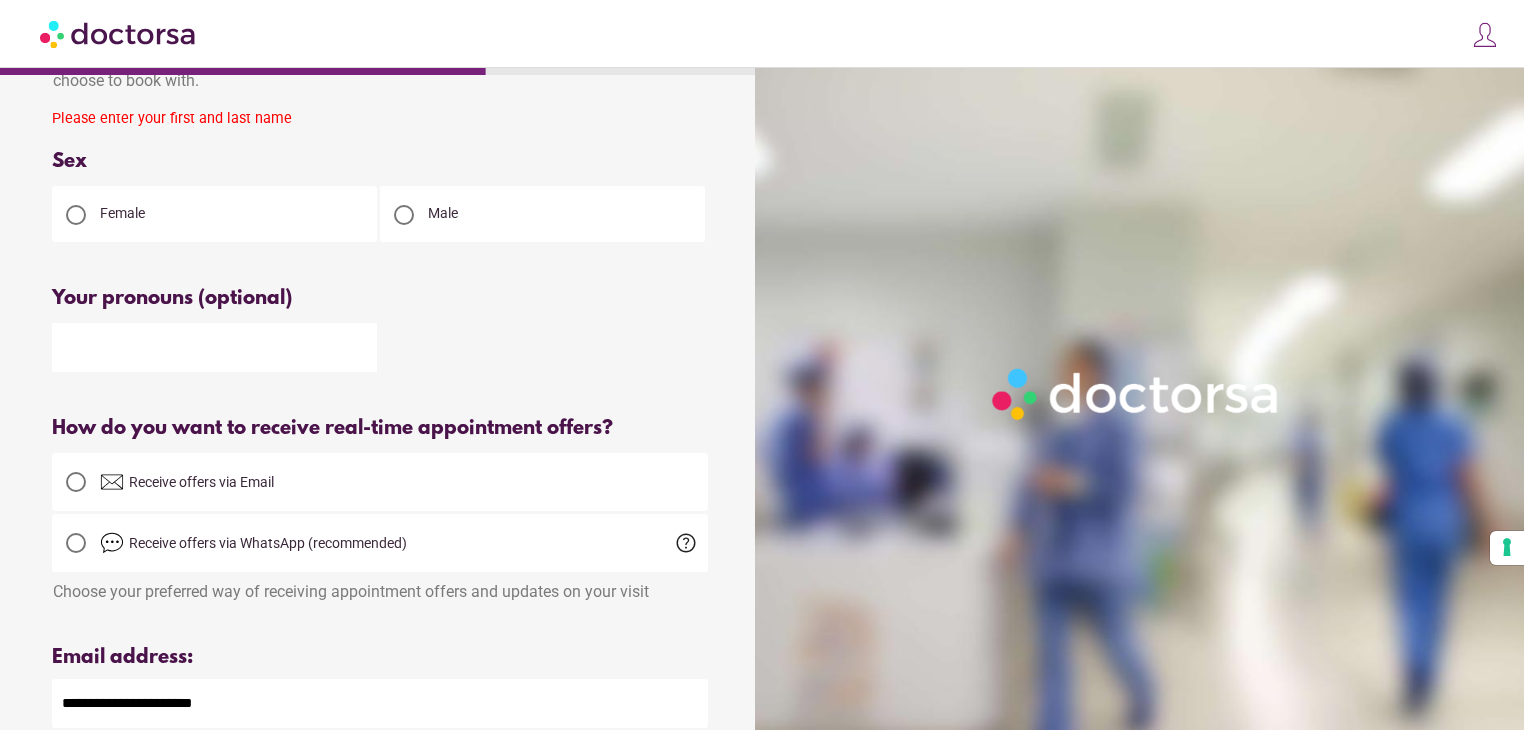 click at bounding box center (214, 347) 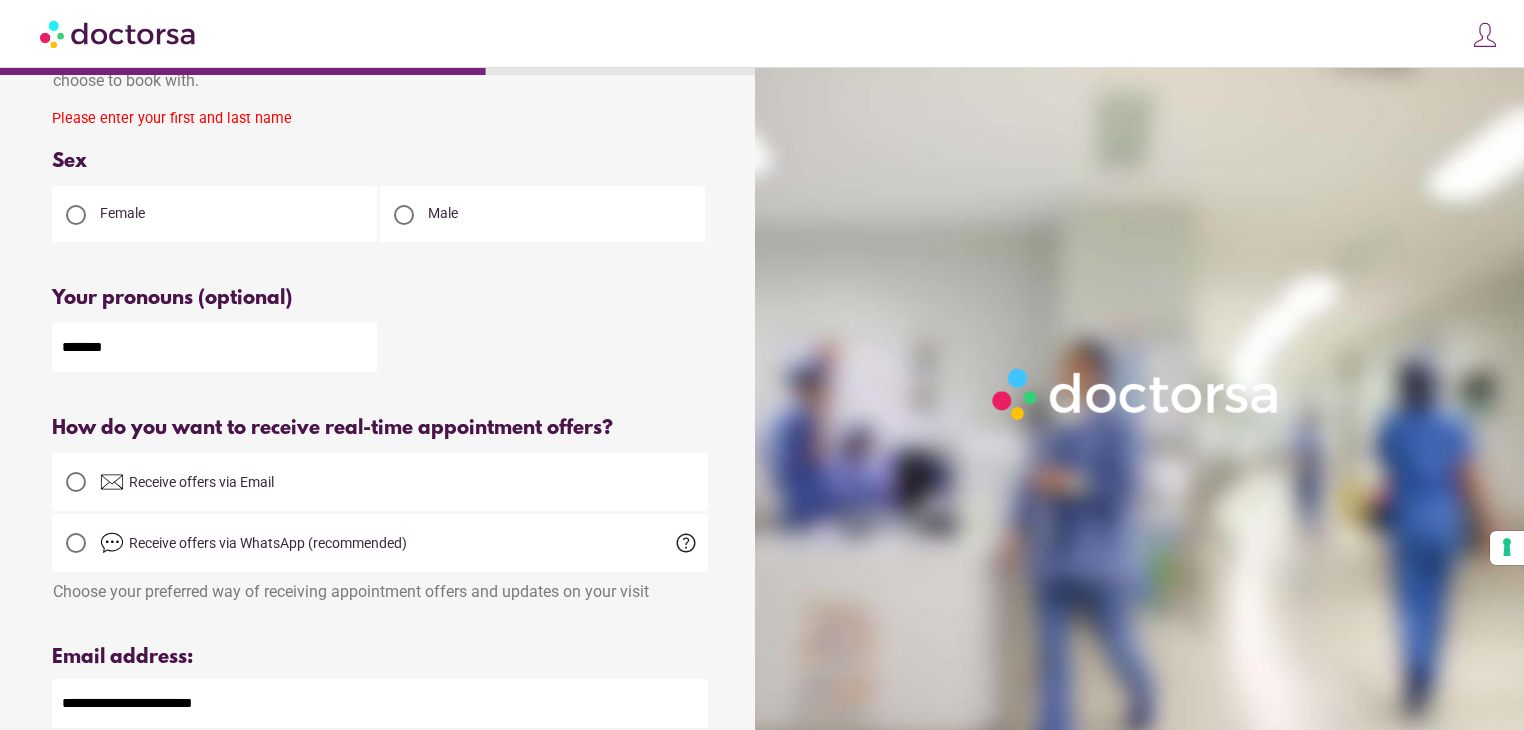 scroll, scrollTop: 0, scrollLeft: 0, axis: both 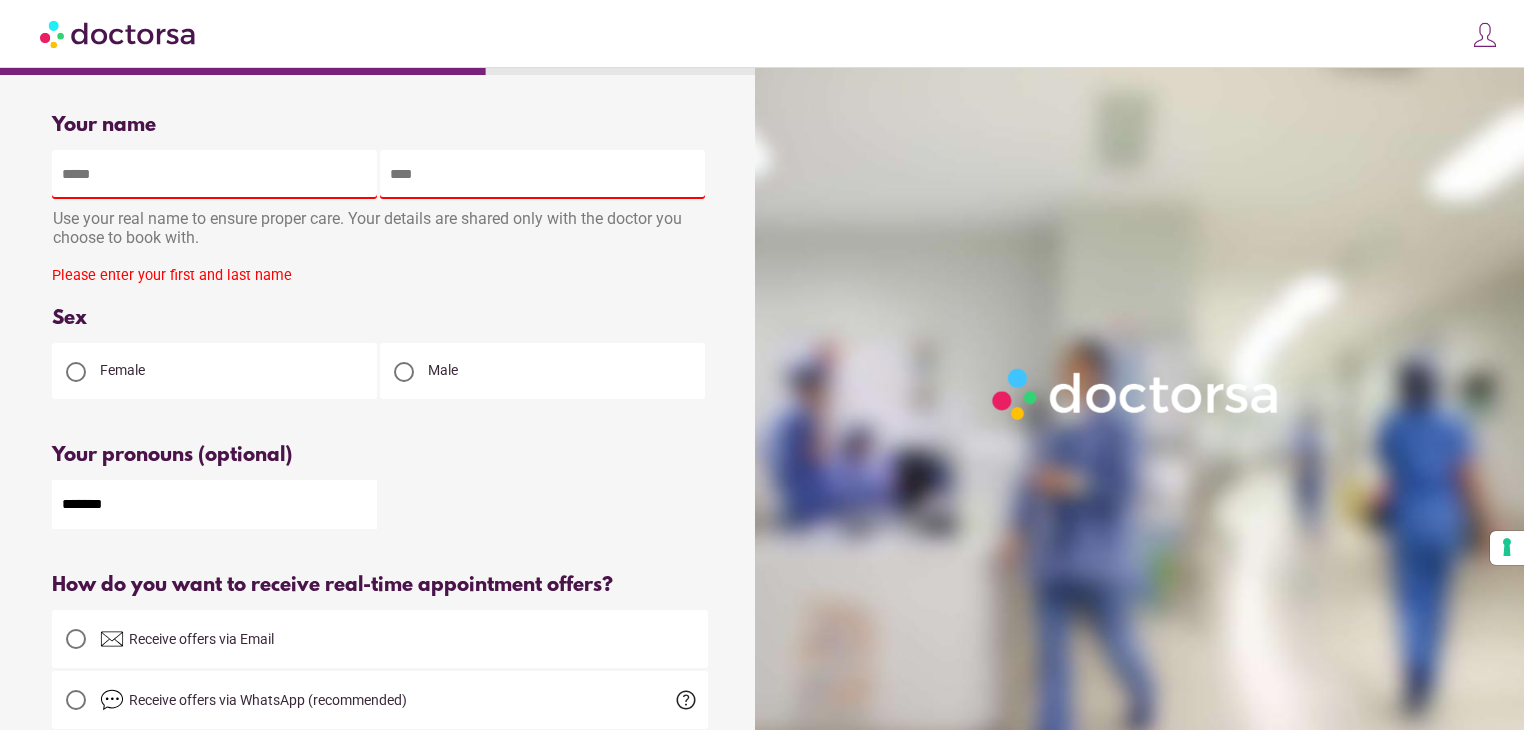 type on "*******" 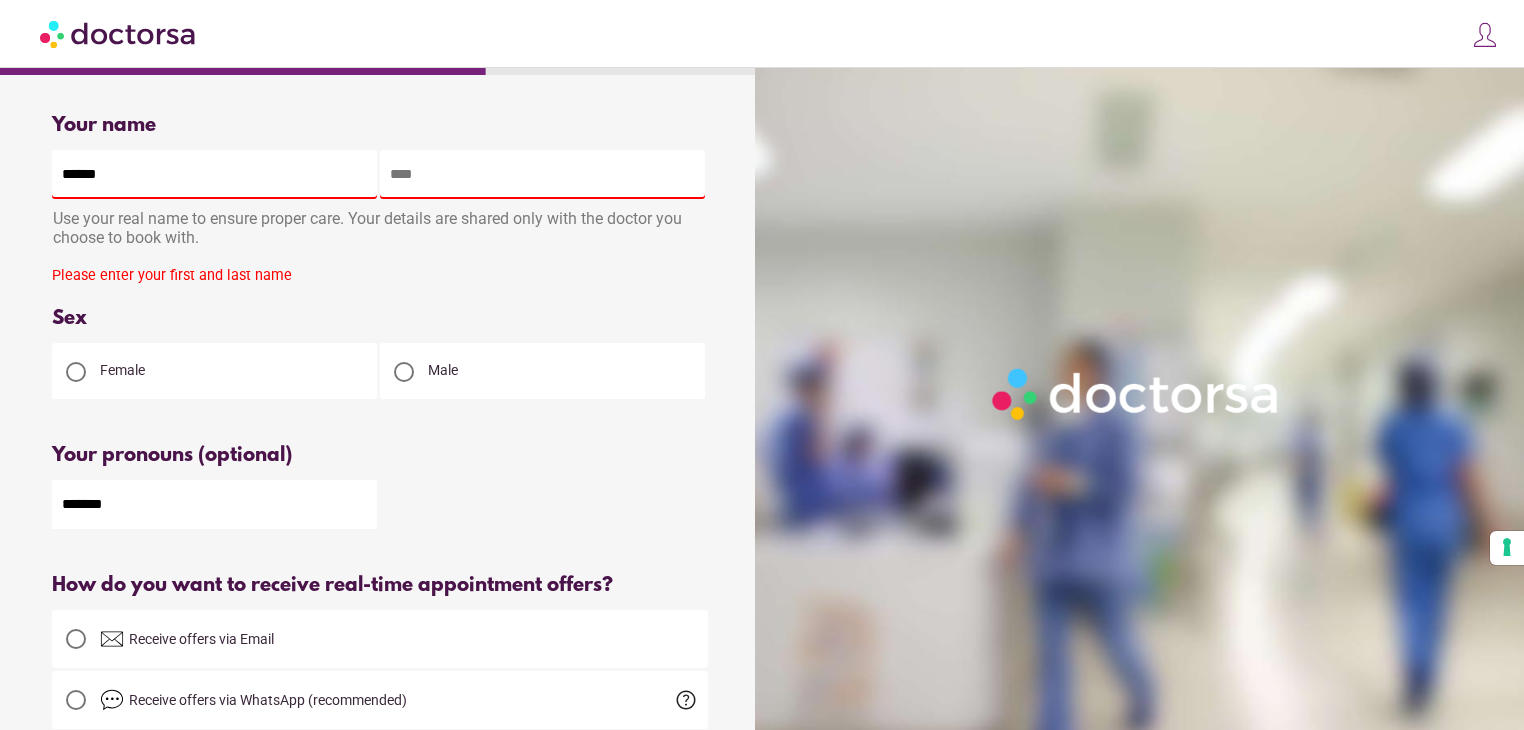 type on "******" 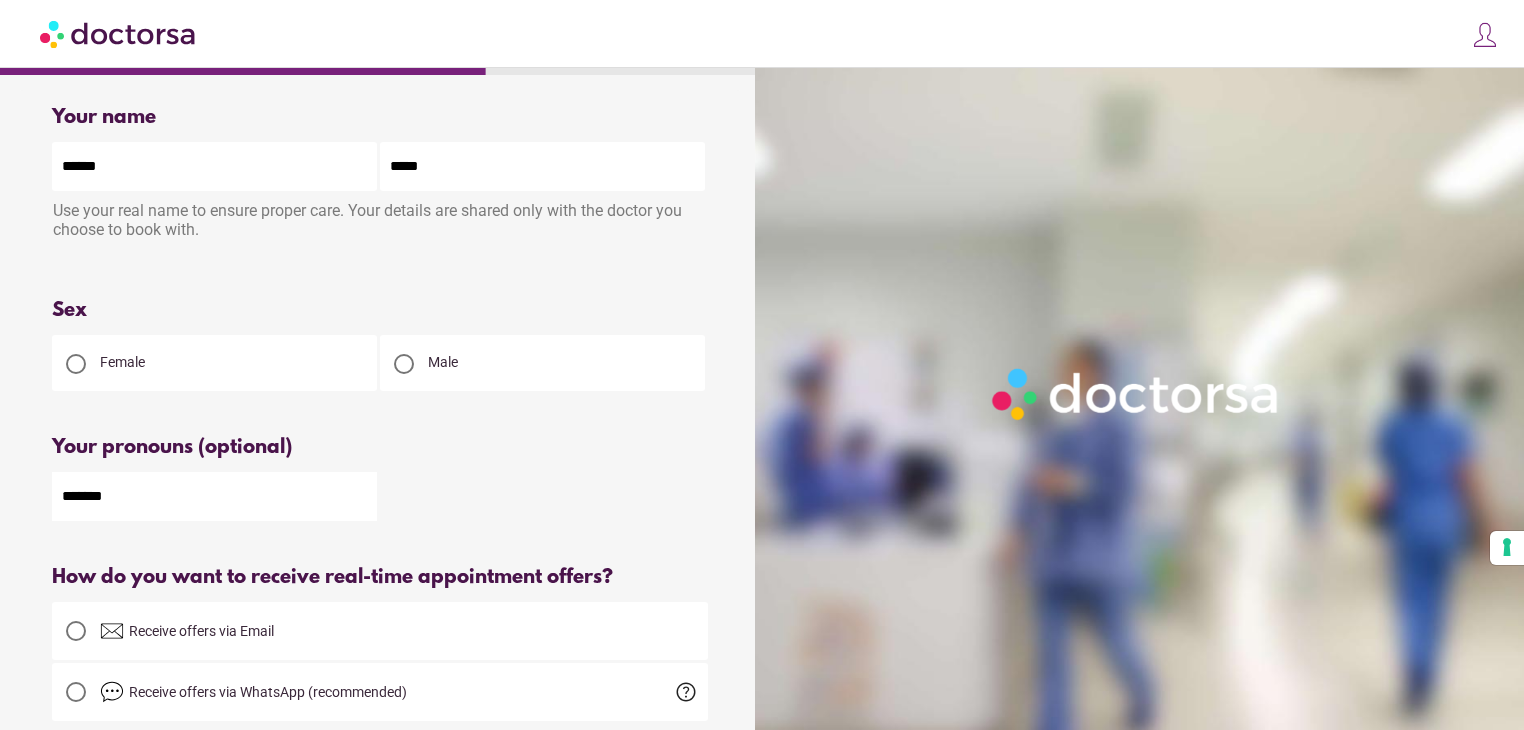 scroll, scrollTop: 12, scrollLeft: 0, axis: vertical 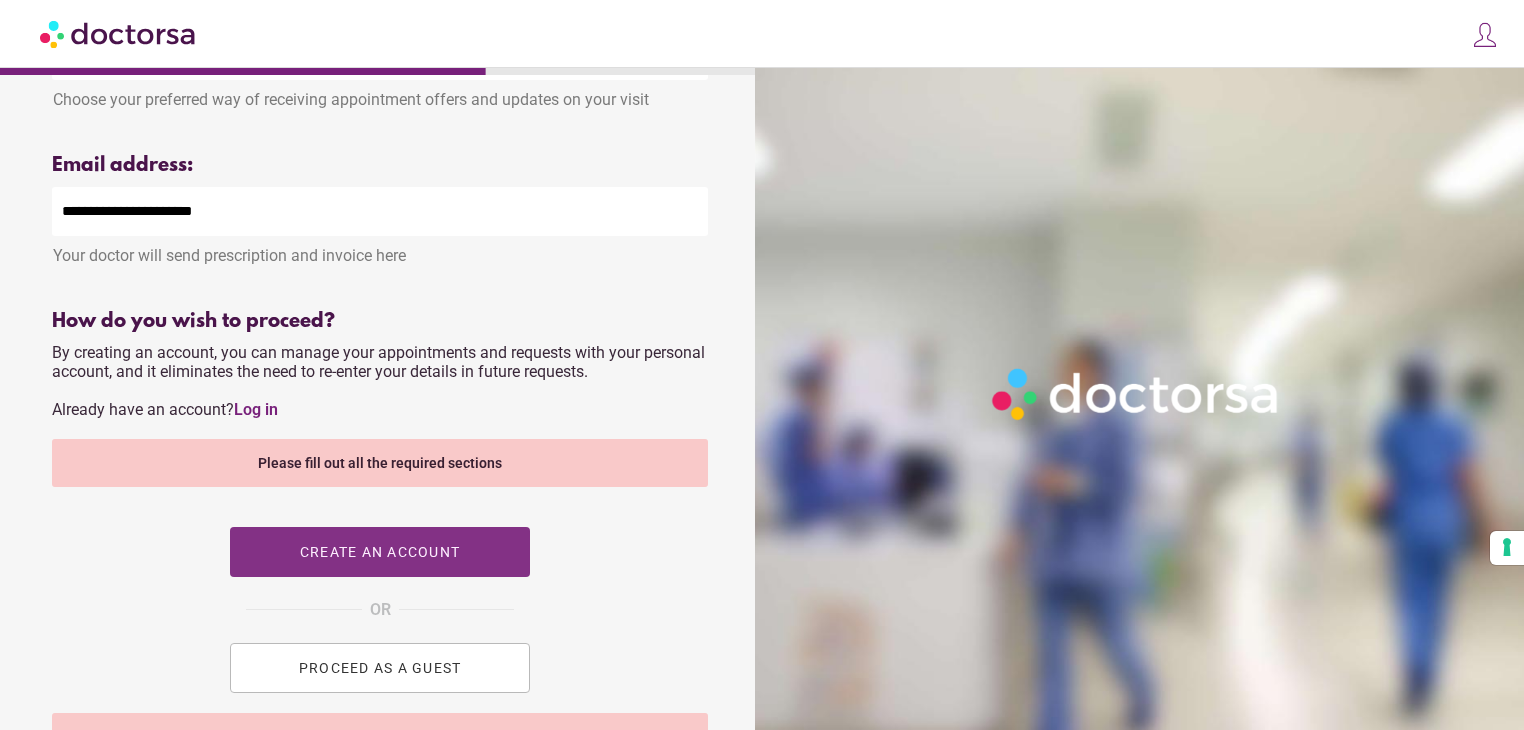 click at bounding box center (380, 552) 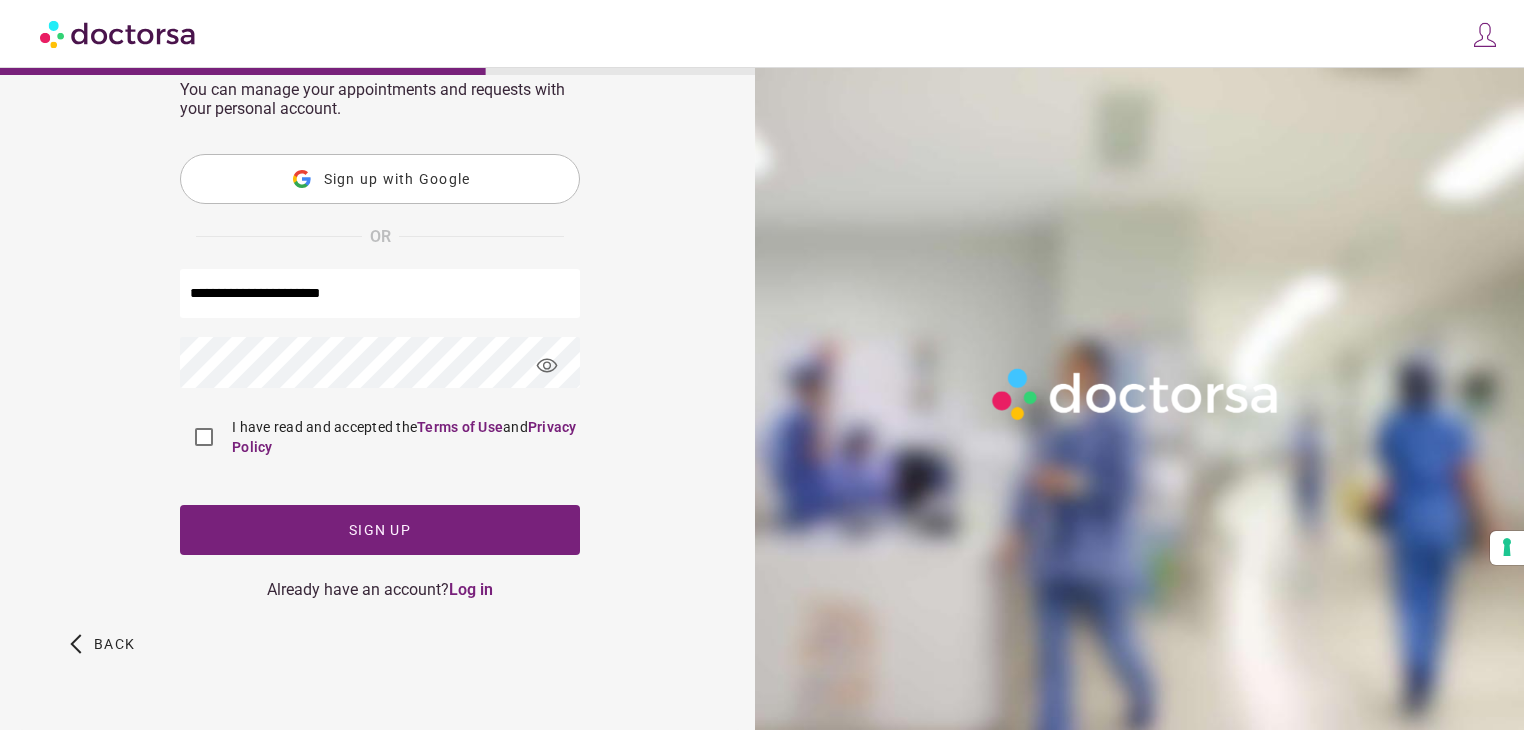 scroll, scrollTop: 0, scrollLeft: 0, axis: both 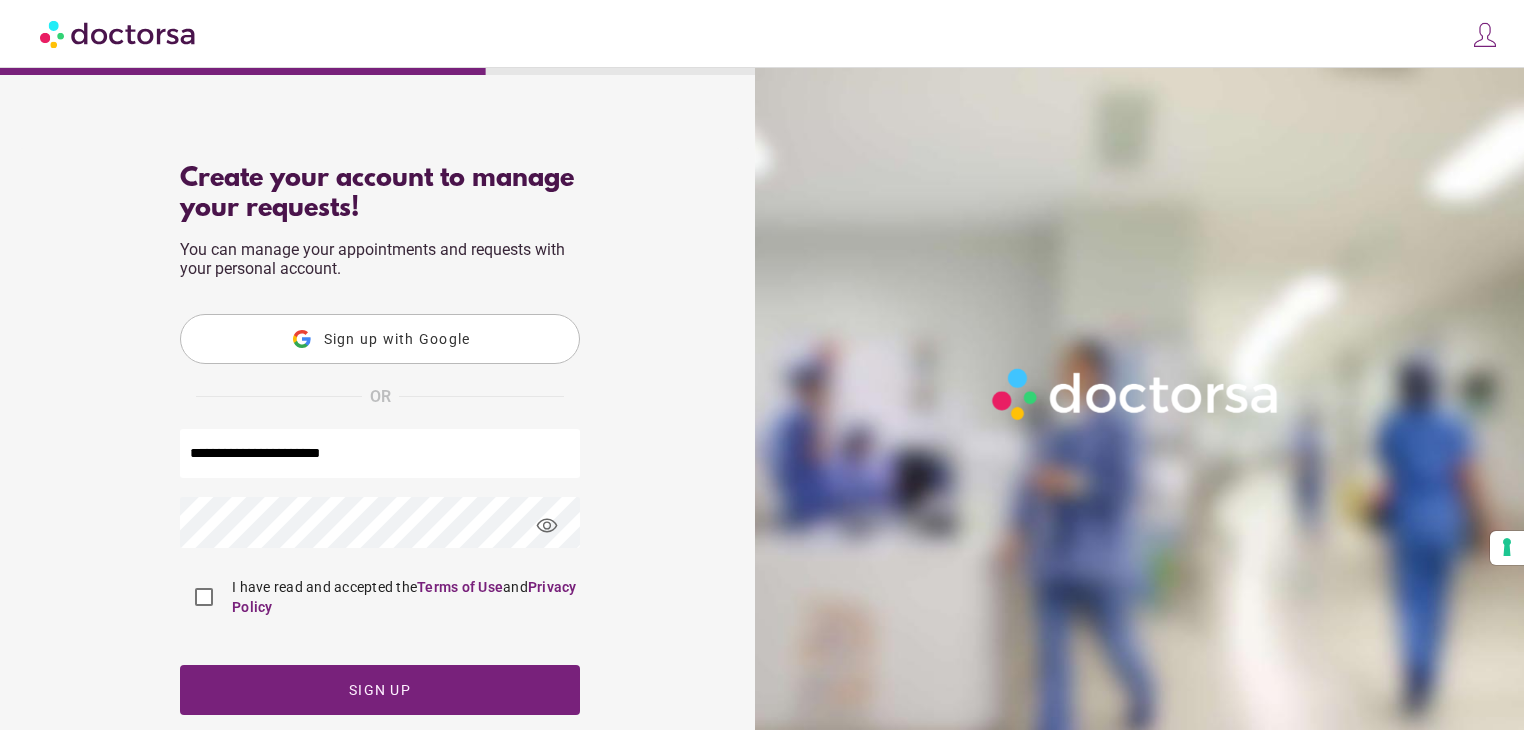 click on "Sign up with Google" at bounding box center (380, 339) 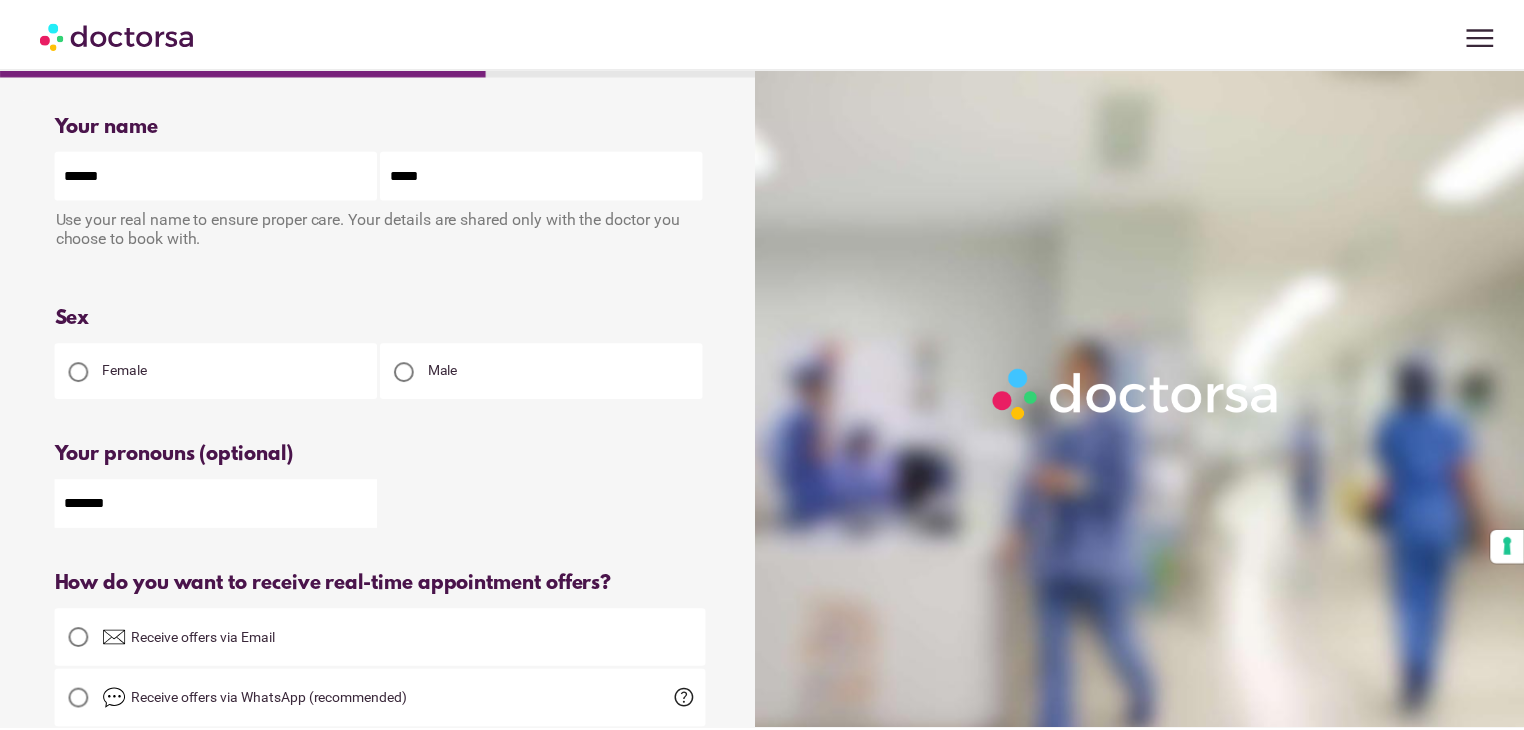 scroll, scrollTop: 0, scrollLeft: 0, axis: both 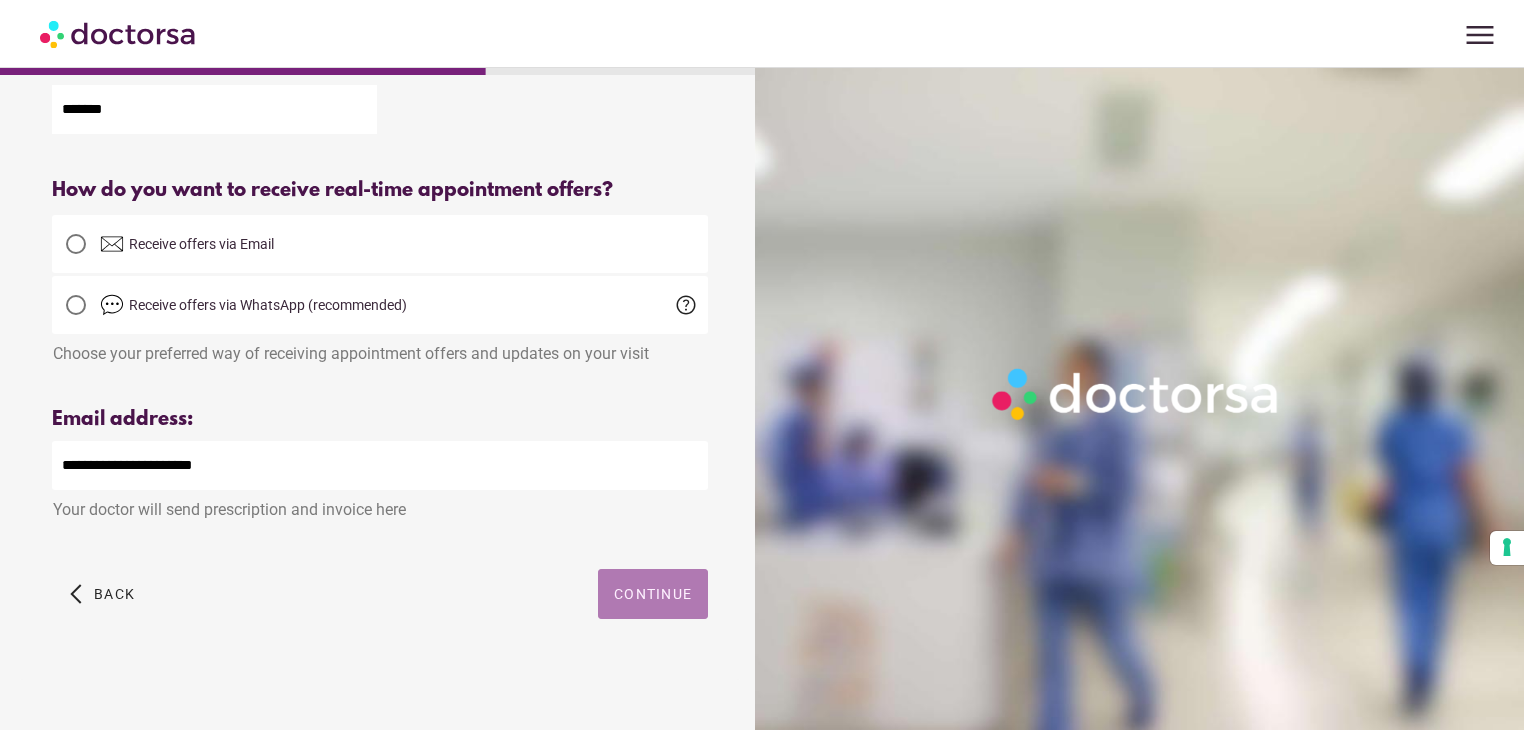 click at bounding box center (653, 594) 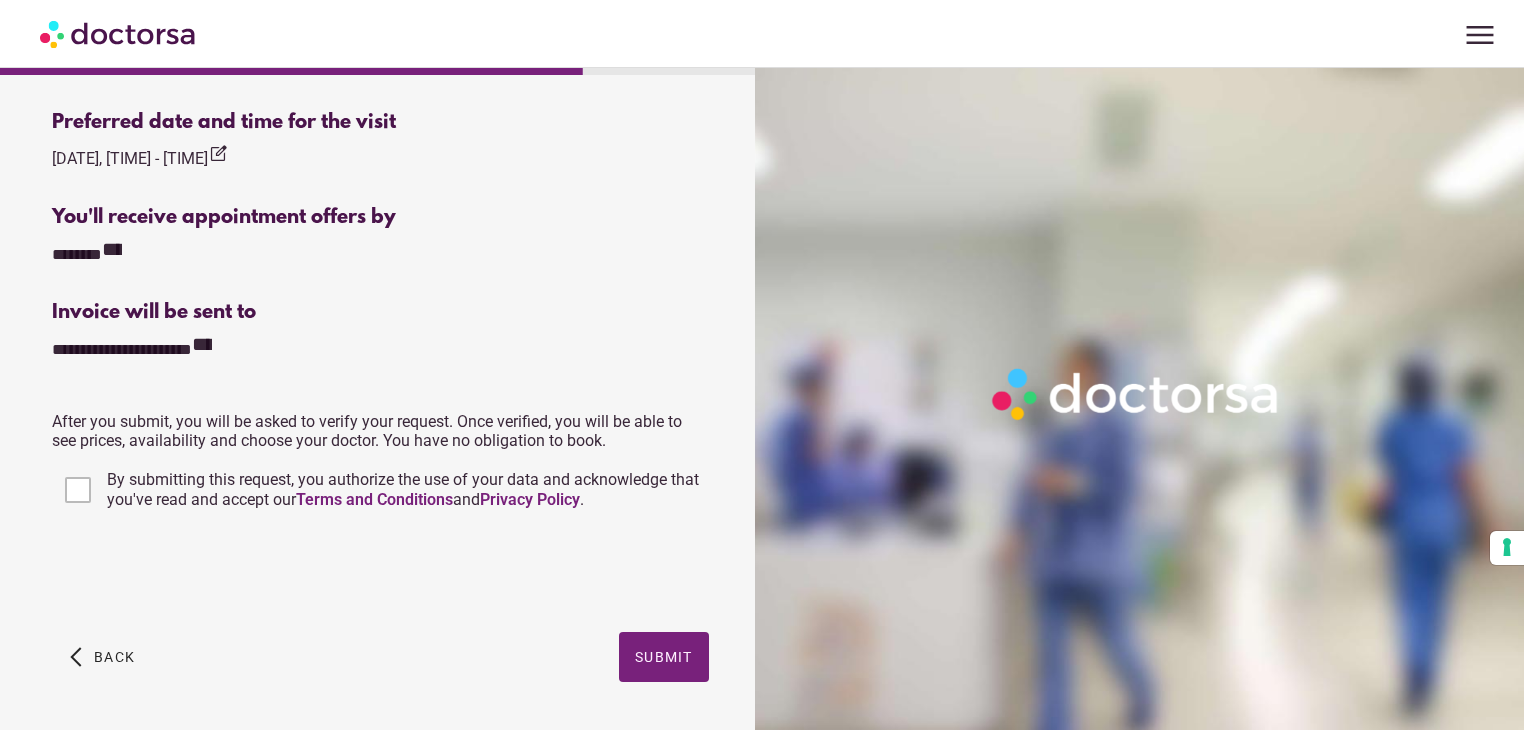 scroll, scrollTop: 674, scrollLeft: 0, axis: vertical 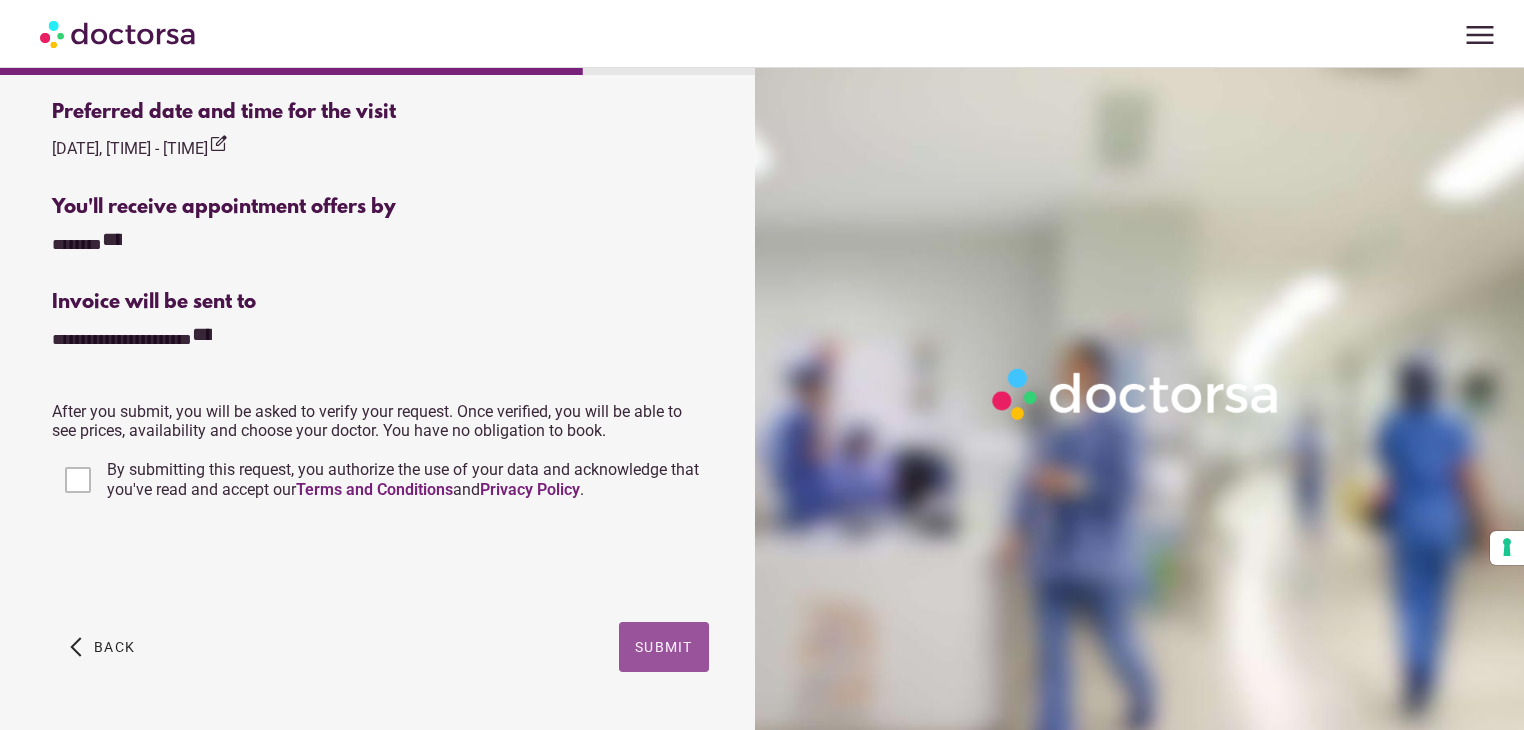 click on "Submit" at bounding box center (664, 647) 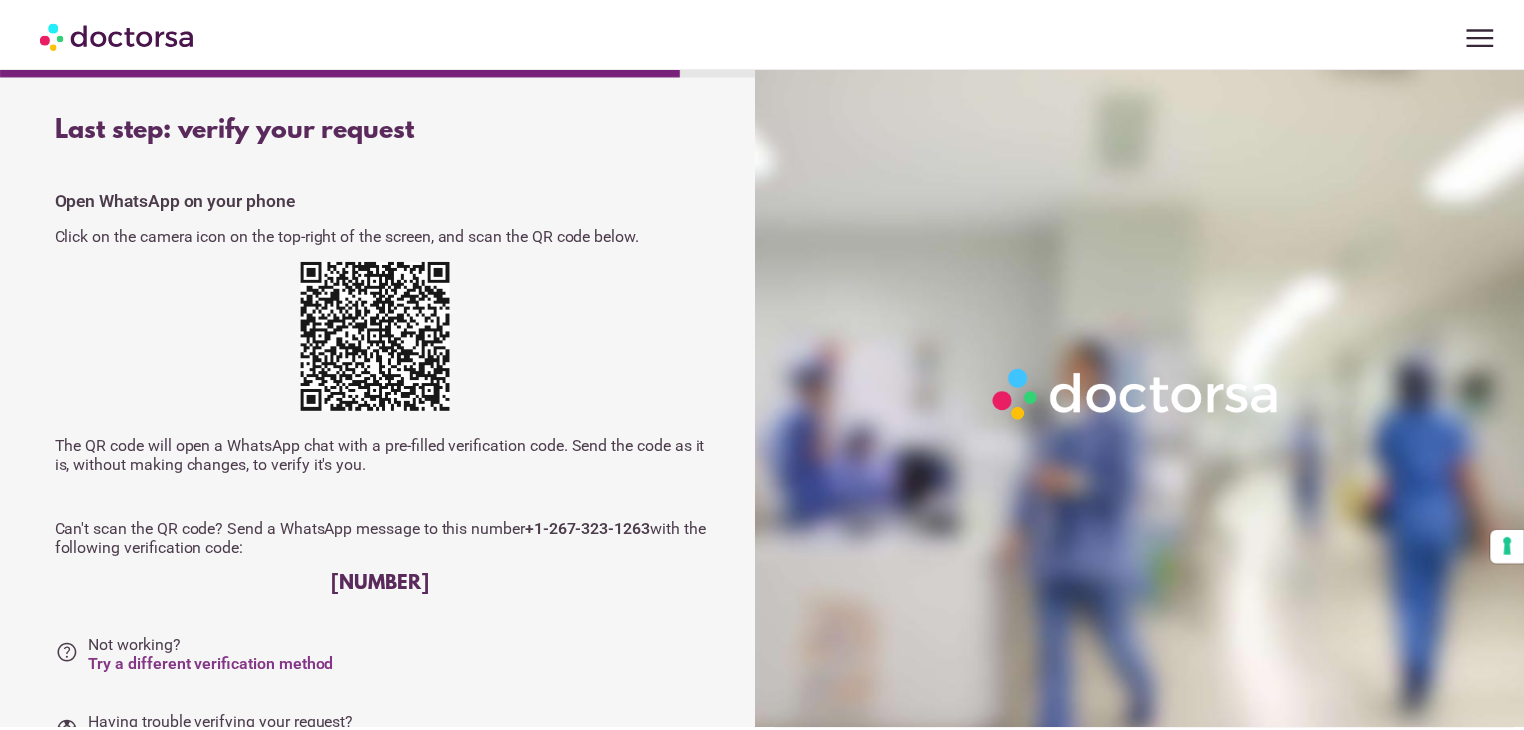 scroll, scrollTop: 0, scrollLeft: 0, axis: both 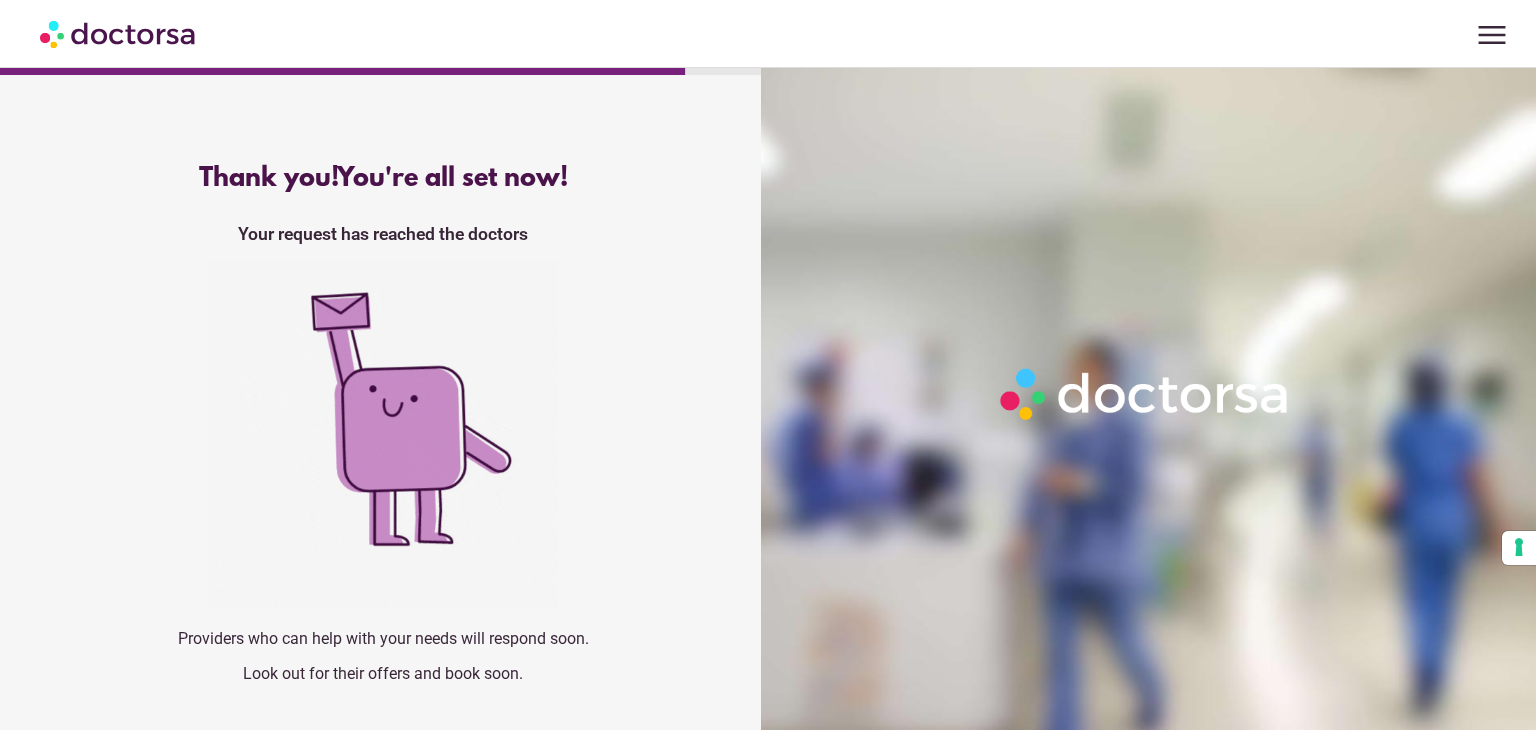 click on "menu" at bounding box center (1492, 35) 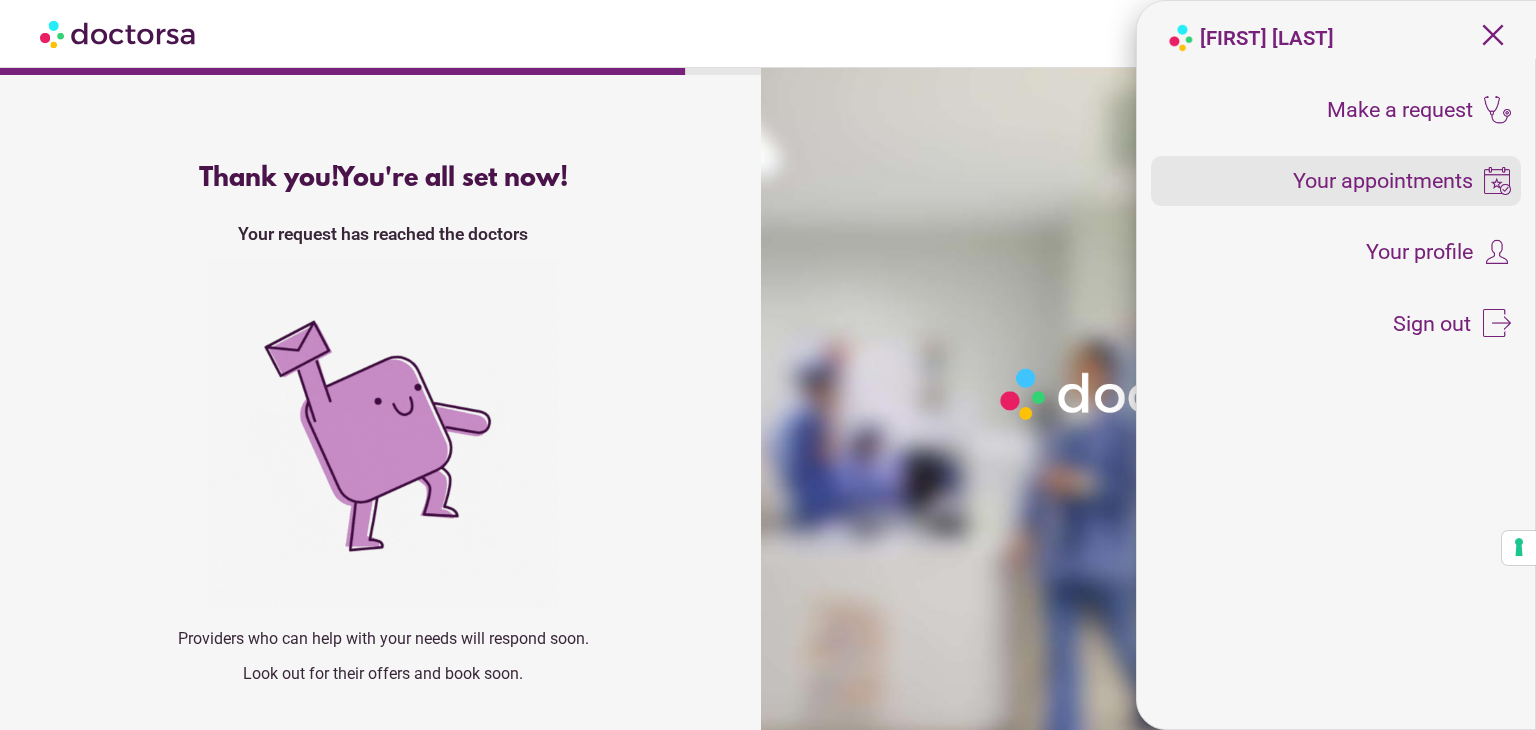 click on "Your appointments" at bounding box center [1383, 181] 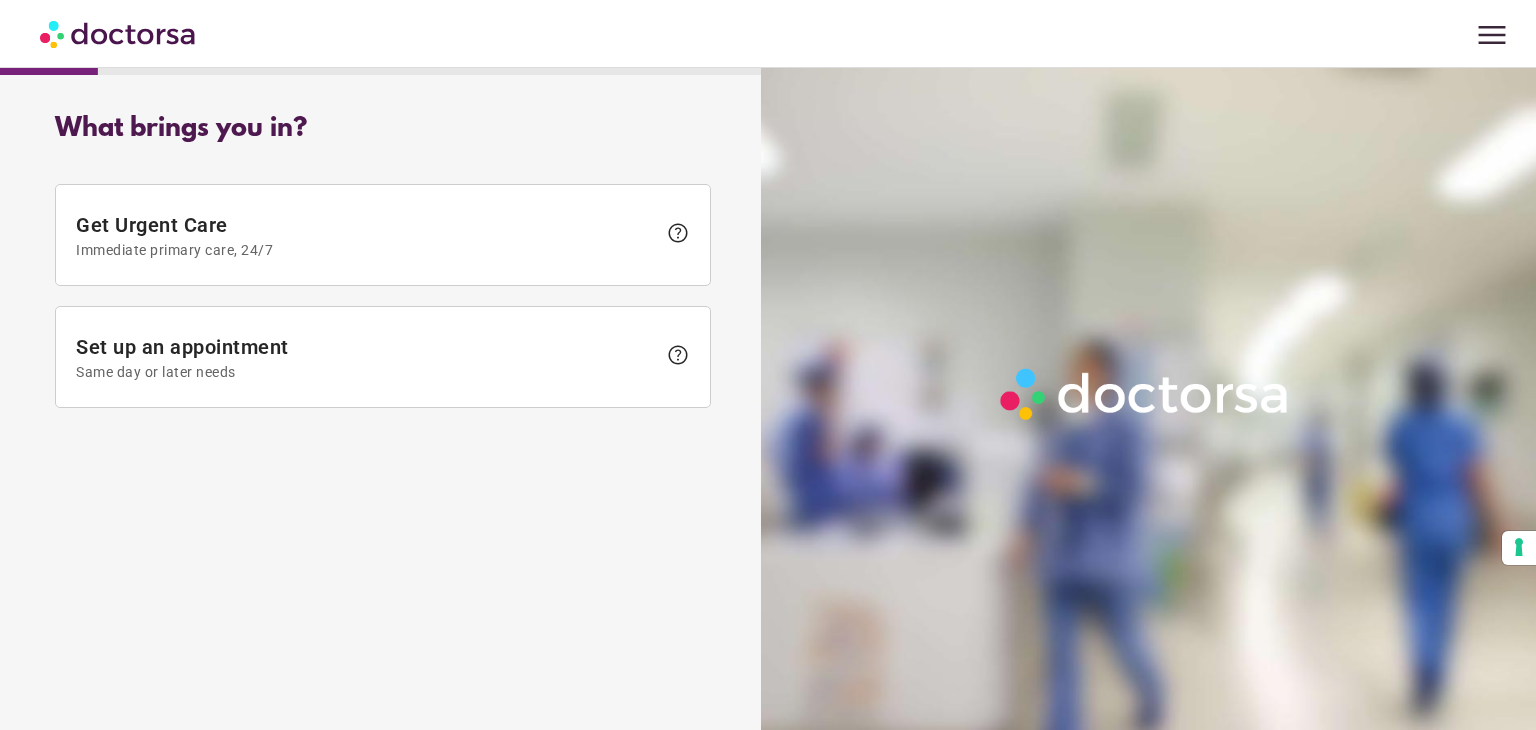 scroll, scrollTop: 0, scrollLeft: 0, axis: both 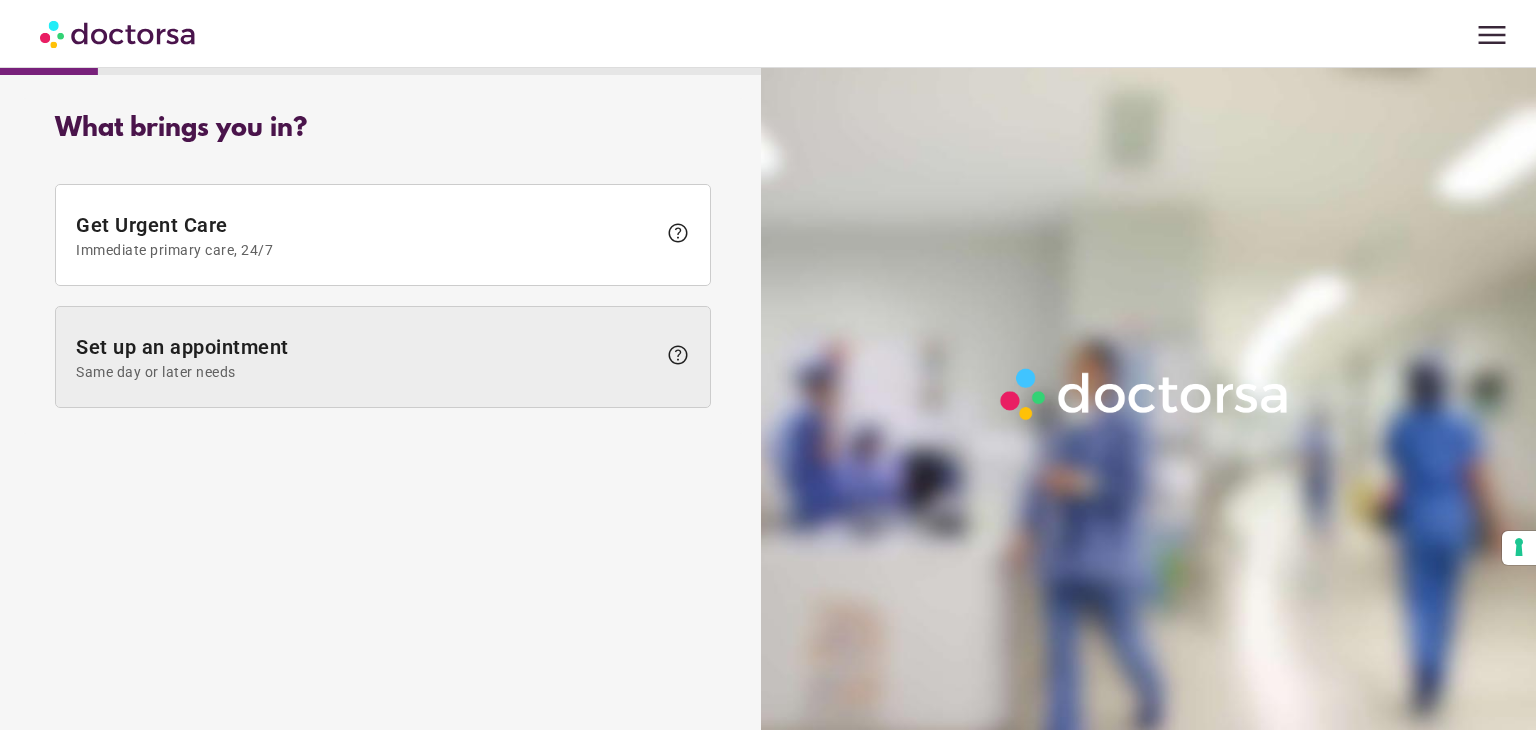 click on "Set up an appointment
Same day or later needs" at bounding box center [366, 357] 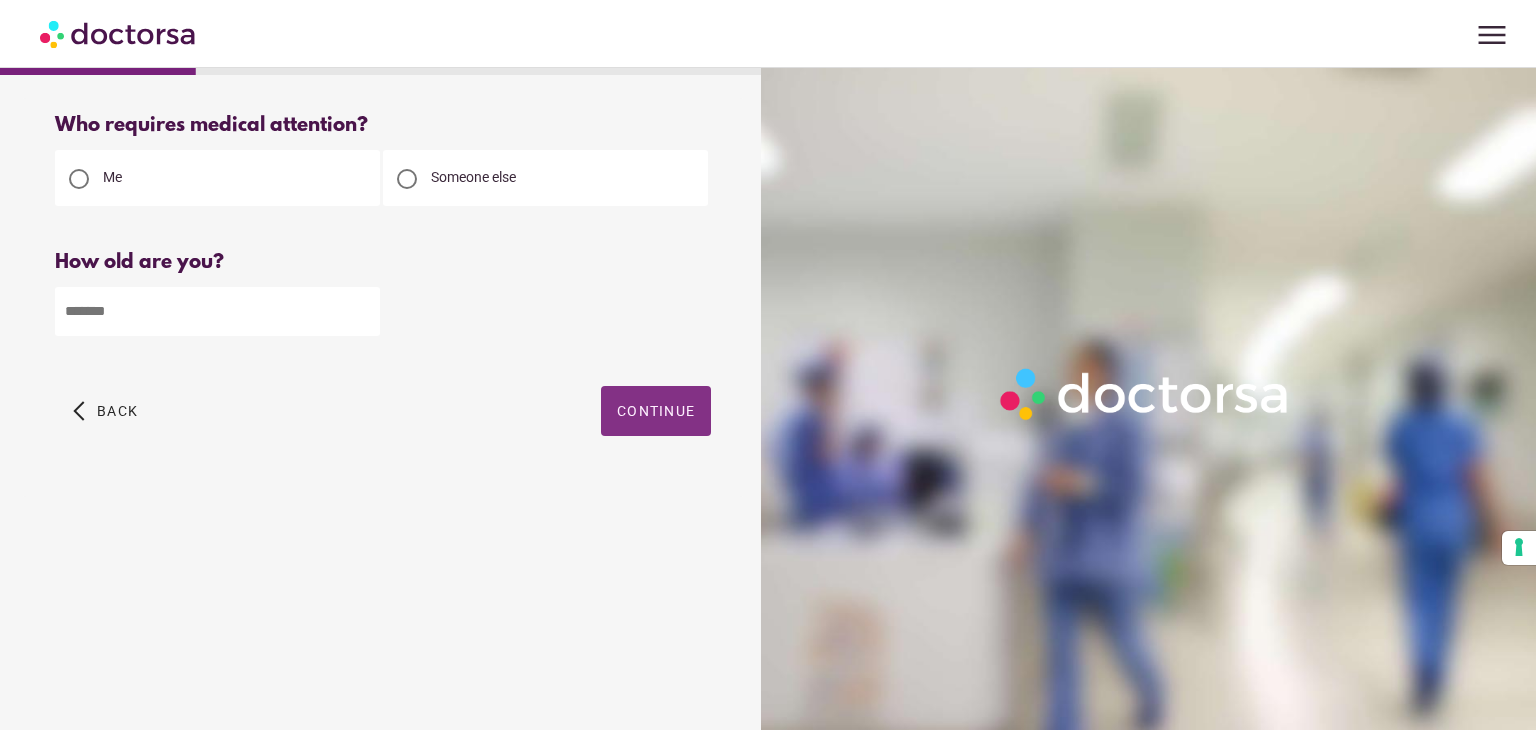click at bounding box center (656, 411) 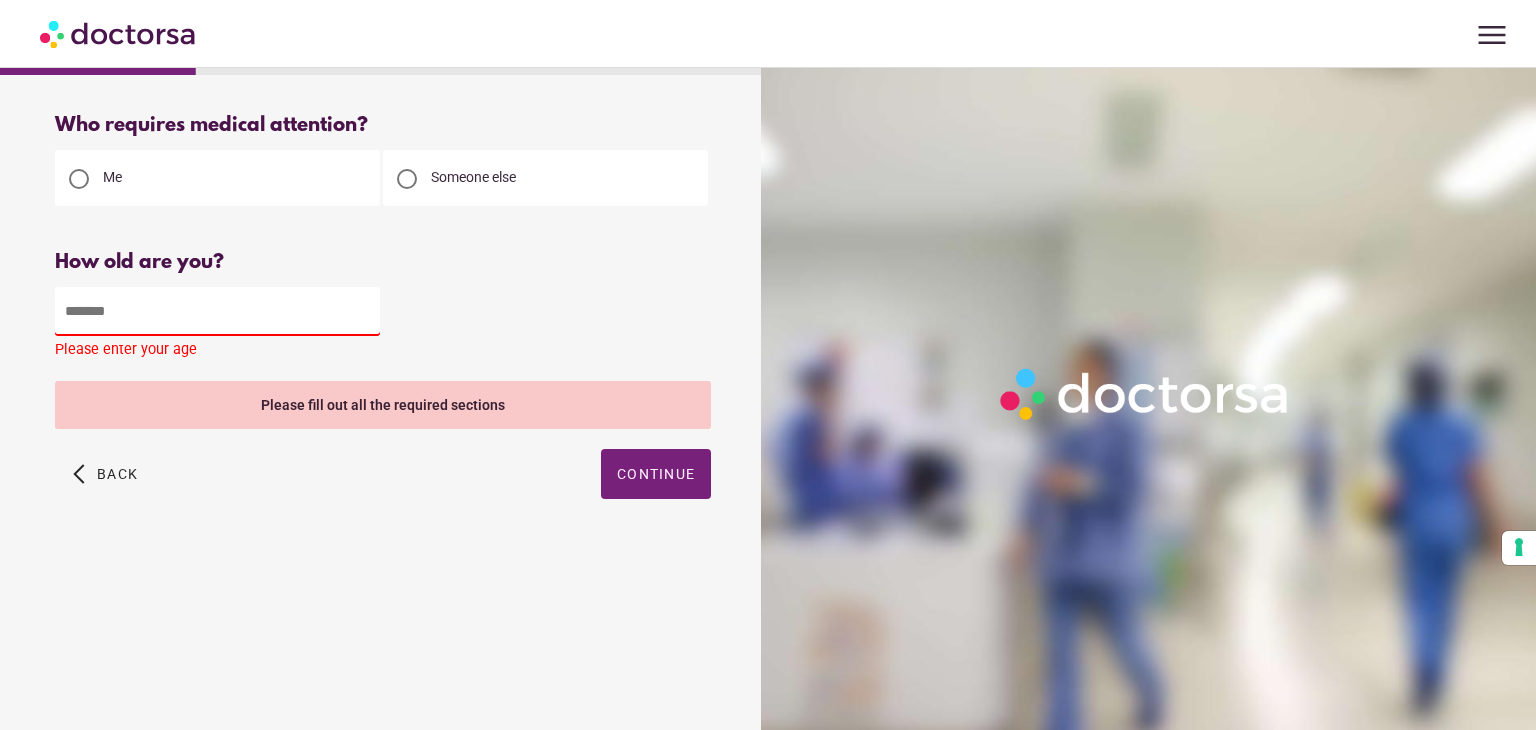 click at bounding box center (217, 311) 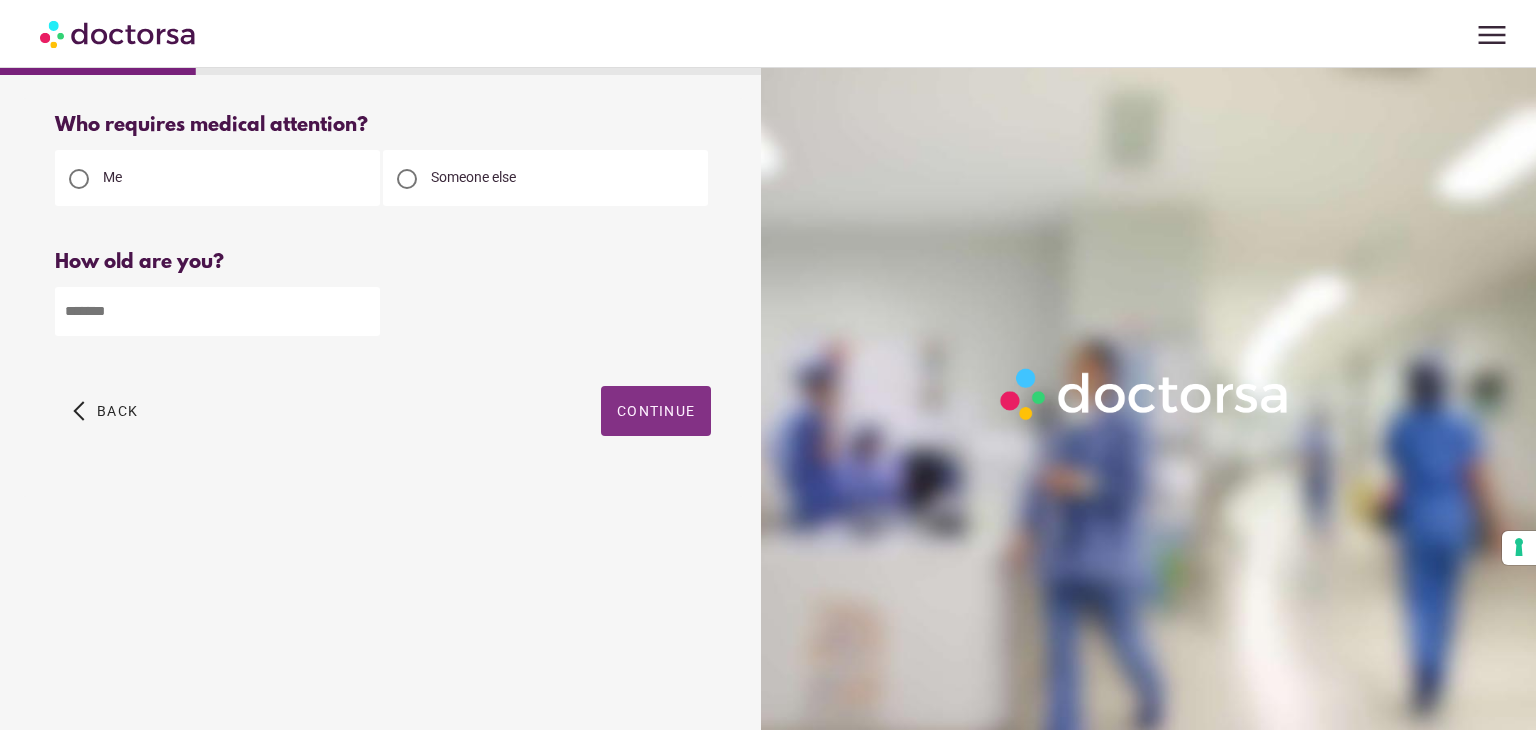 type on "**" 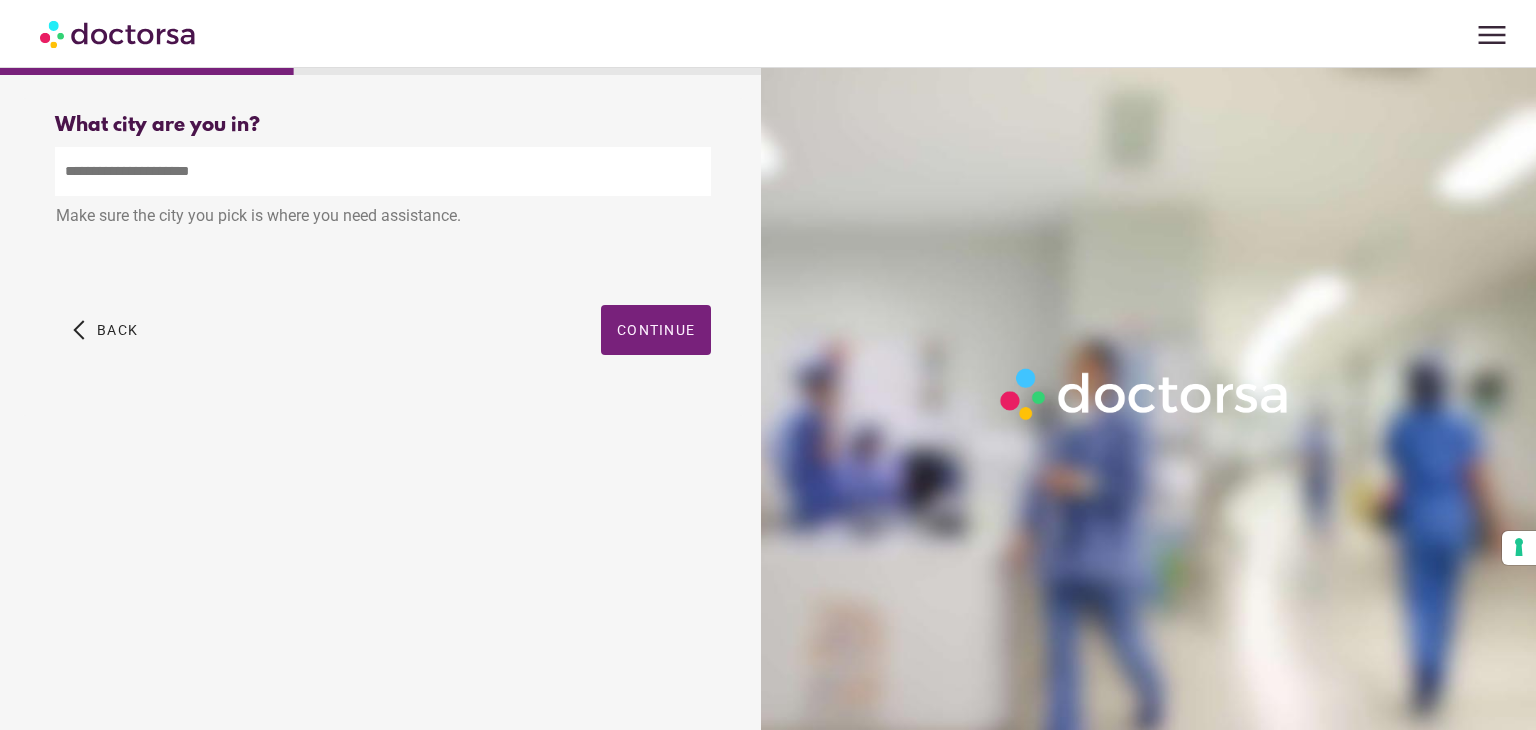click at bounding box center [383, 171] 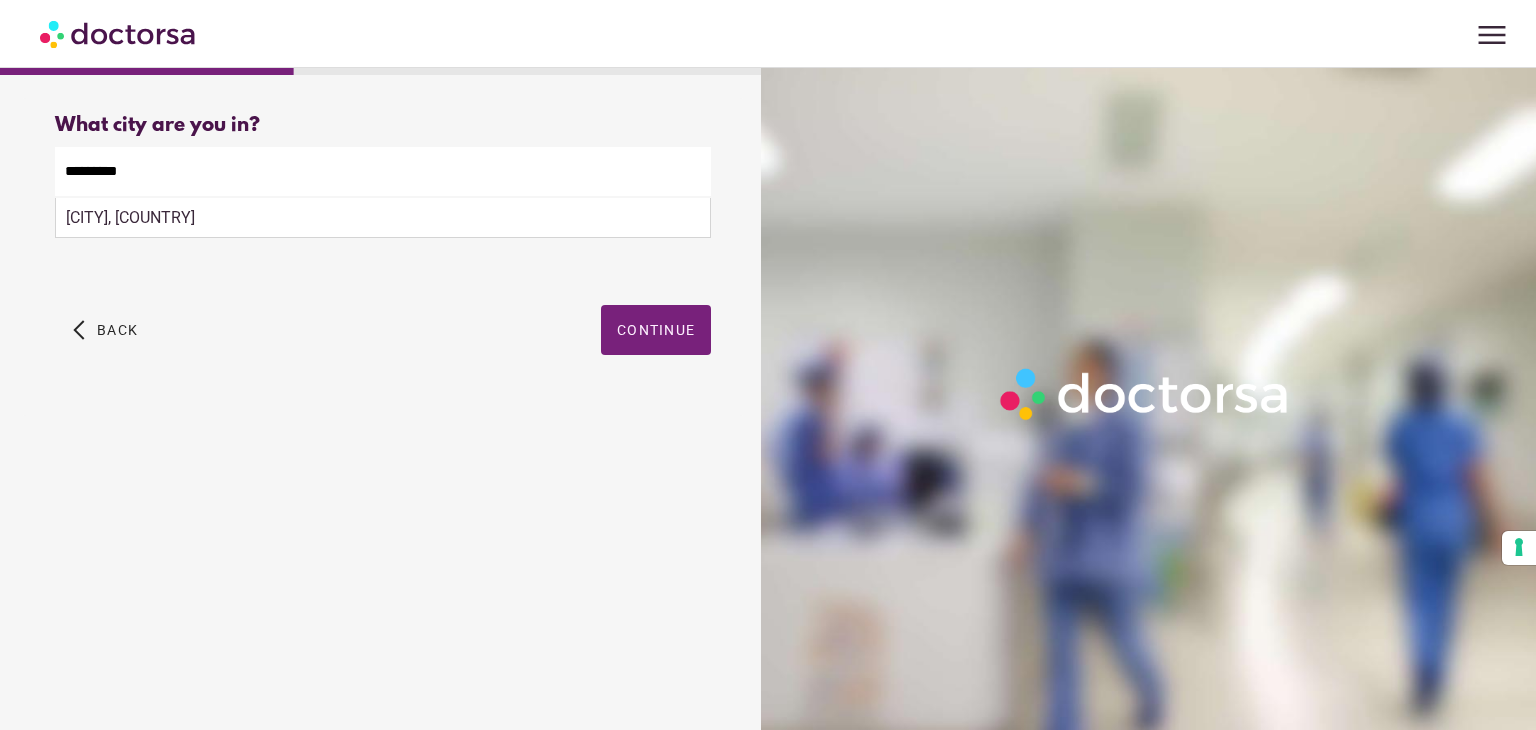 type on "*********" 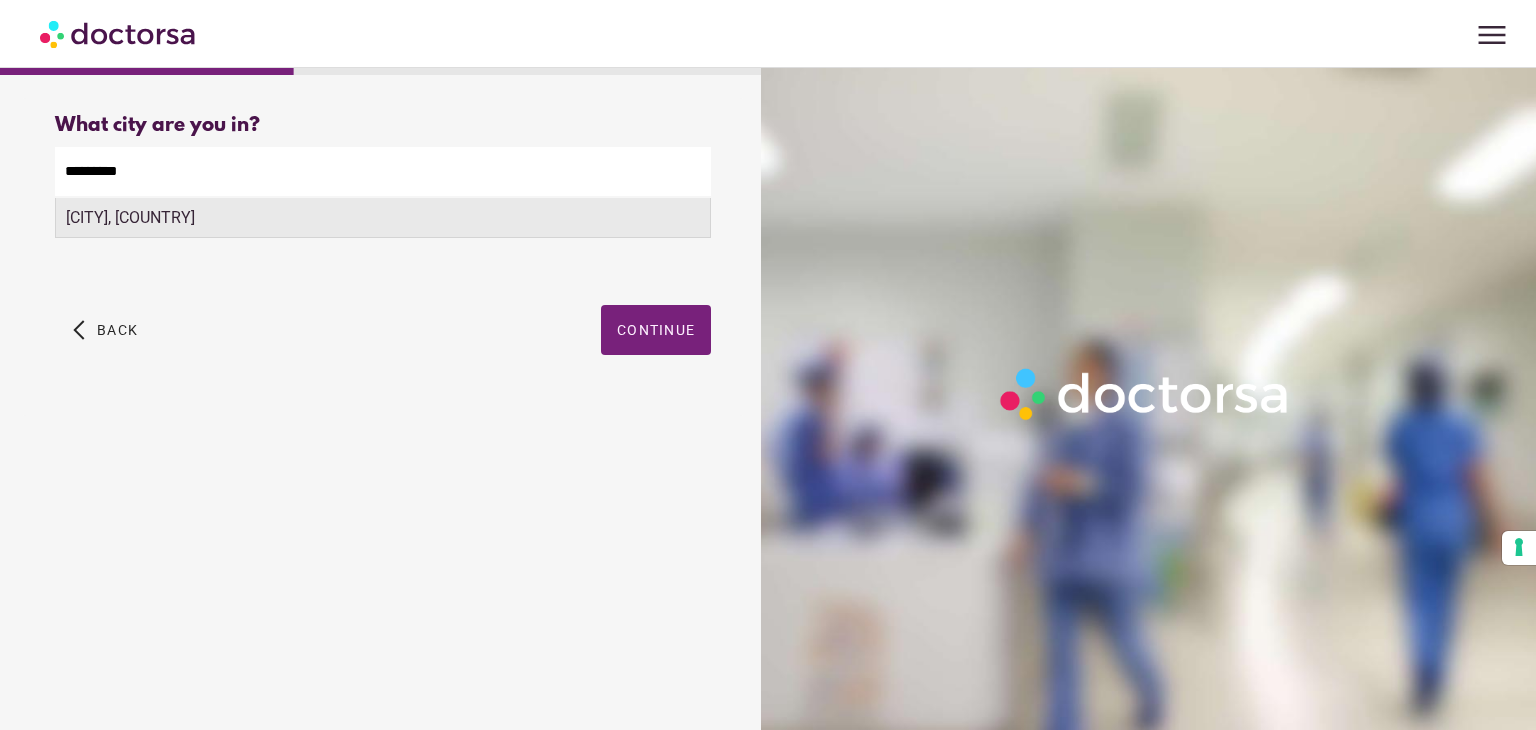 click on "Paris, France" at bounding box center [383, 218] 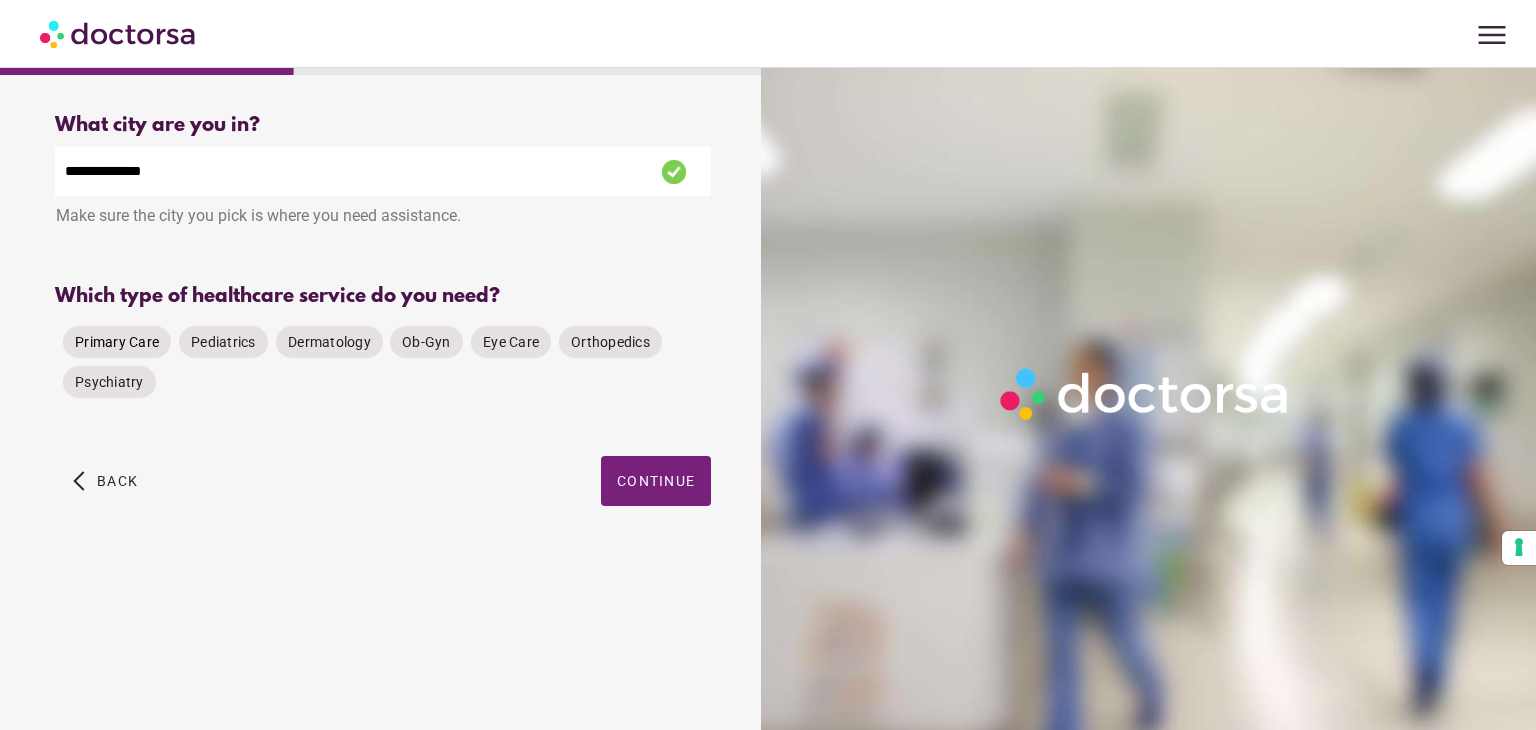 click on "Primary Care" at bounding box center [117, 342] 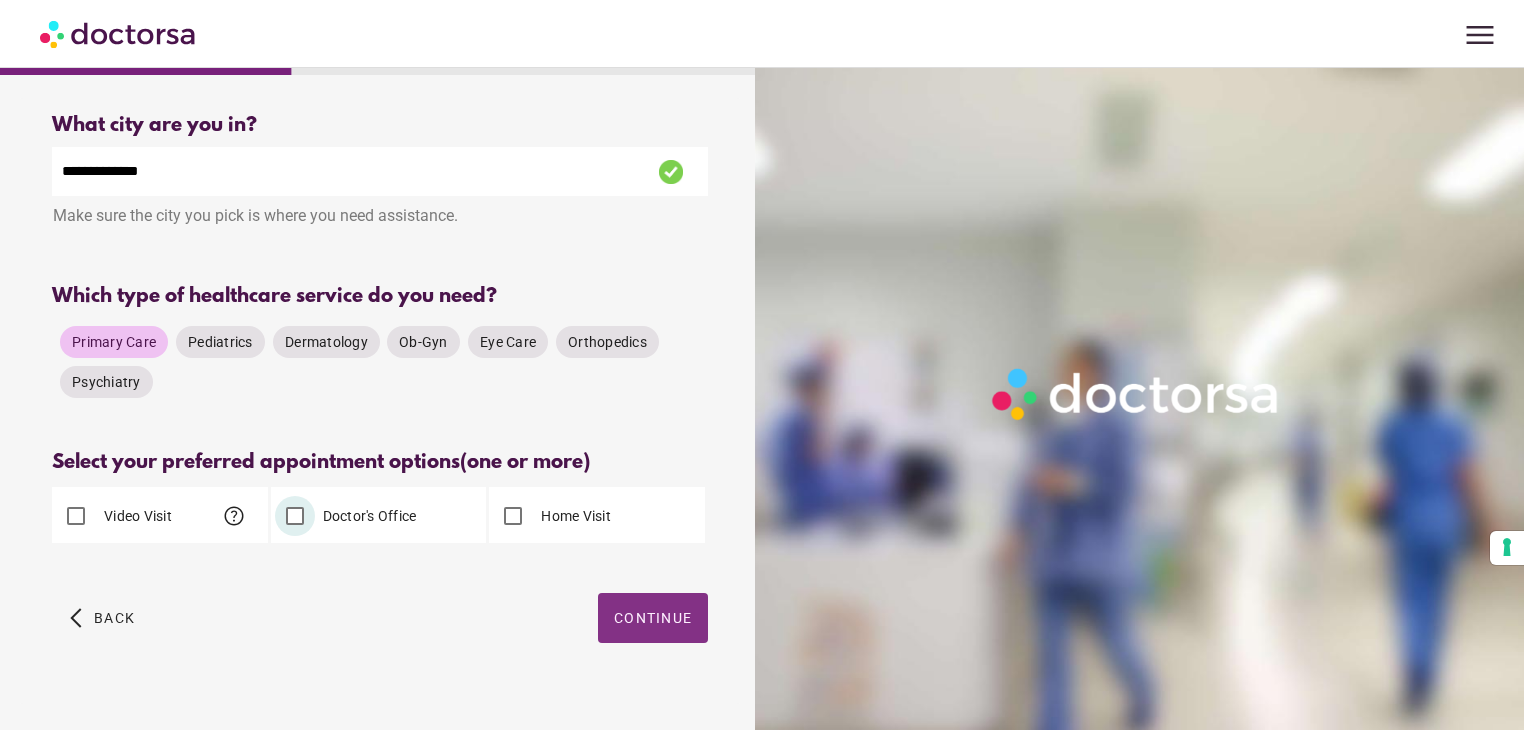click at bounding box center (653, 618) 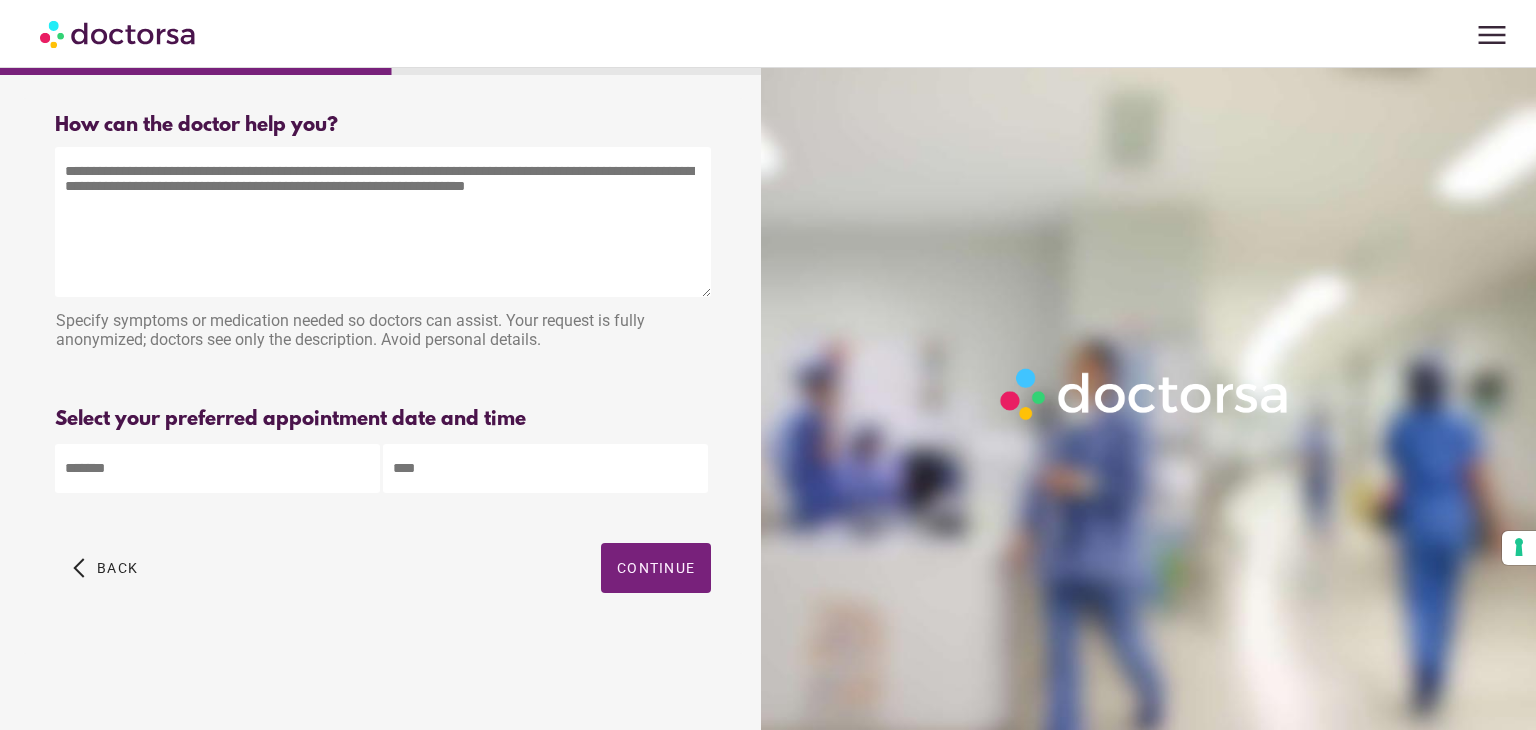 click at bounding box center (383, 222) 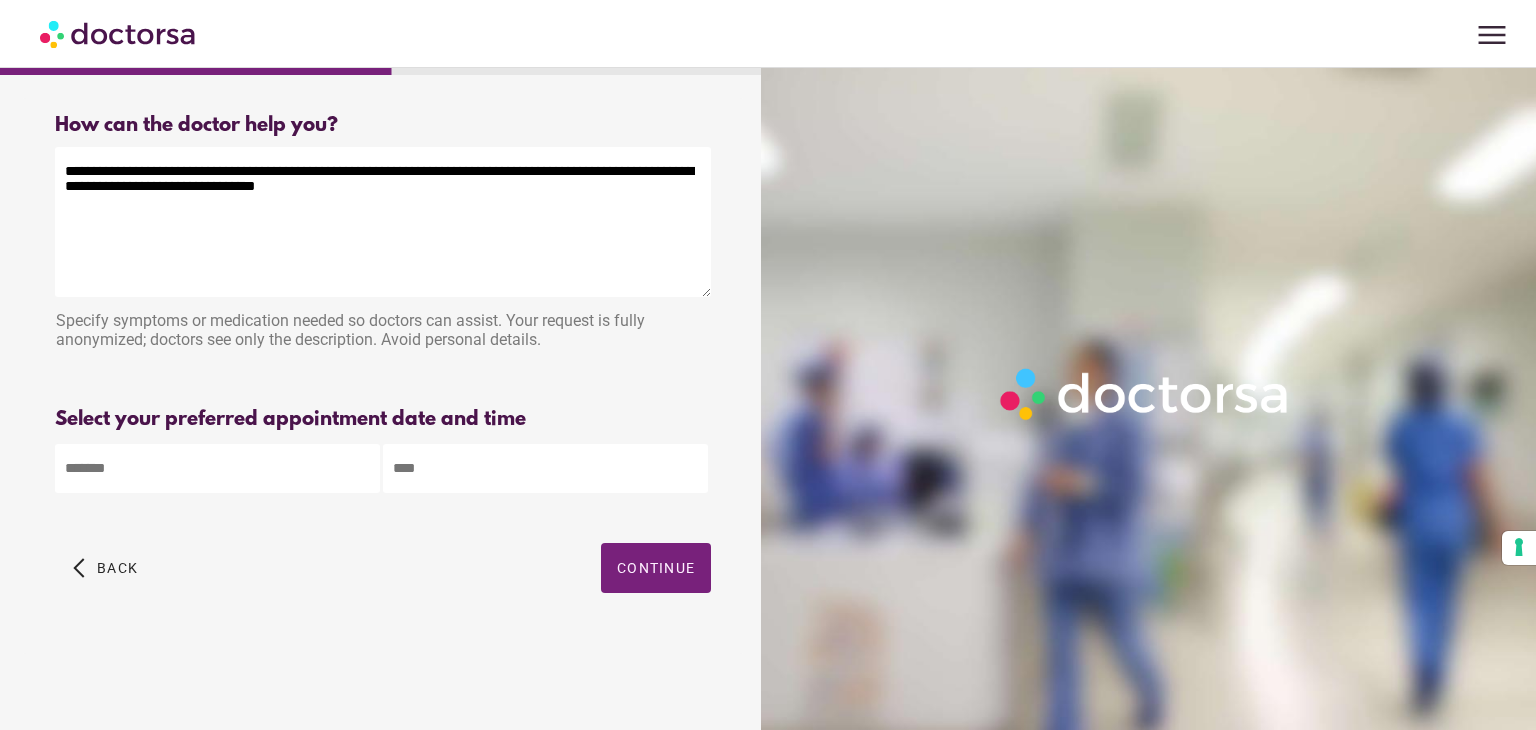 type on "**********" 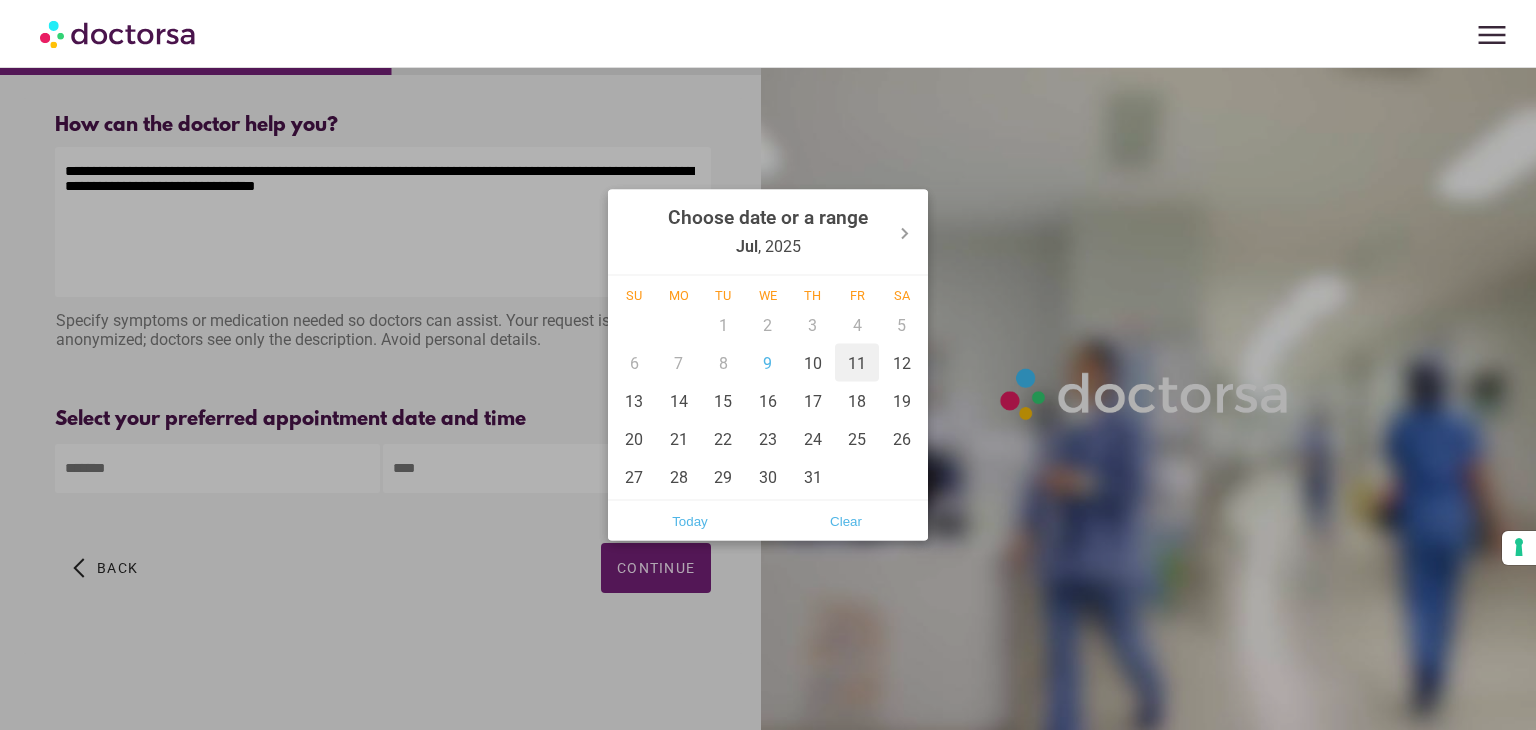 click on "11" at bounding box center [857, 363] 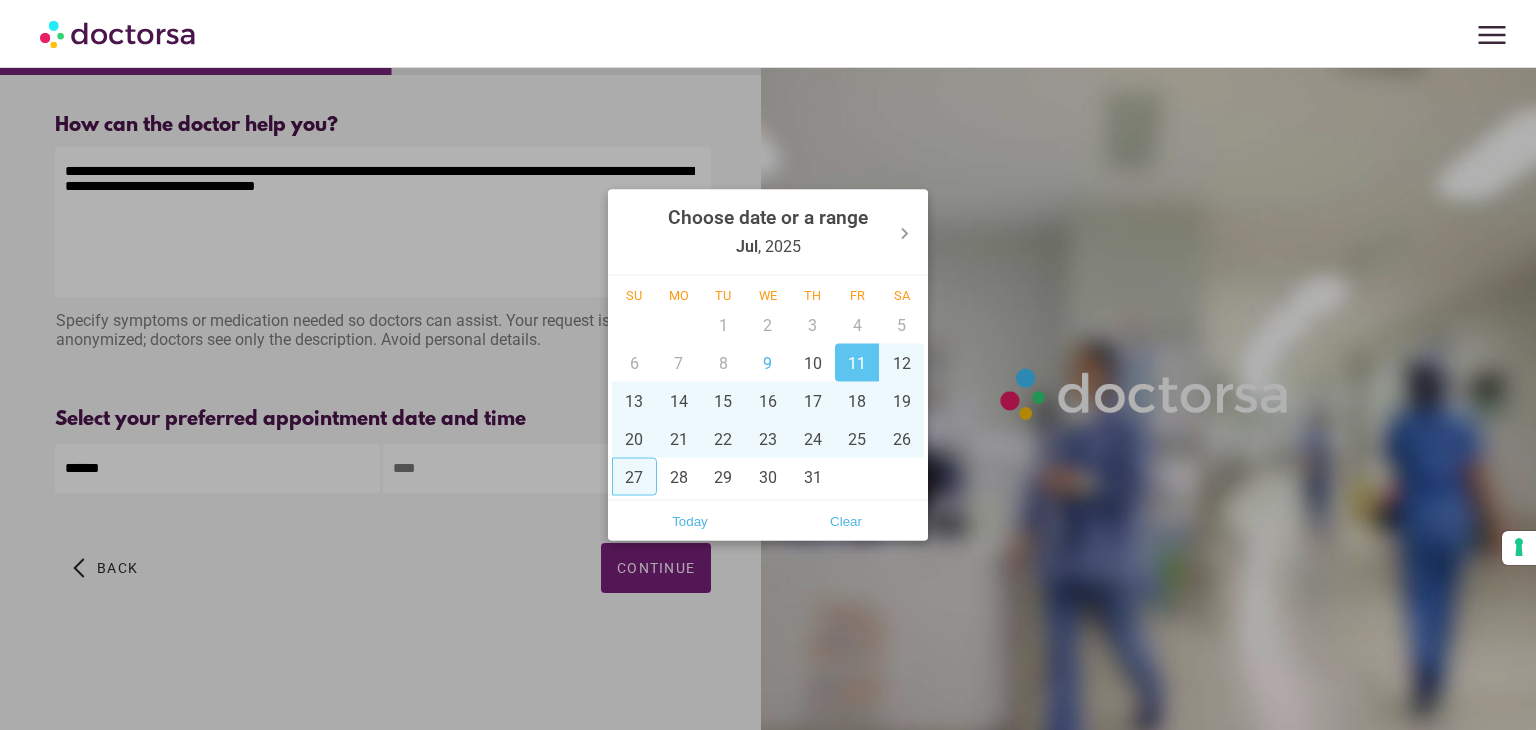click at bounding box center (768, 365) 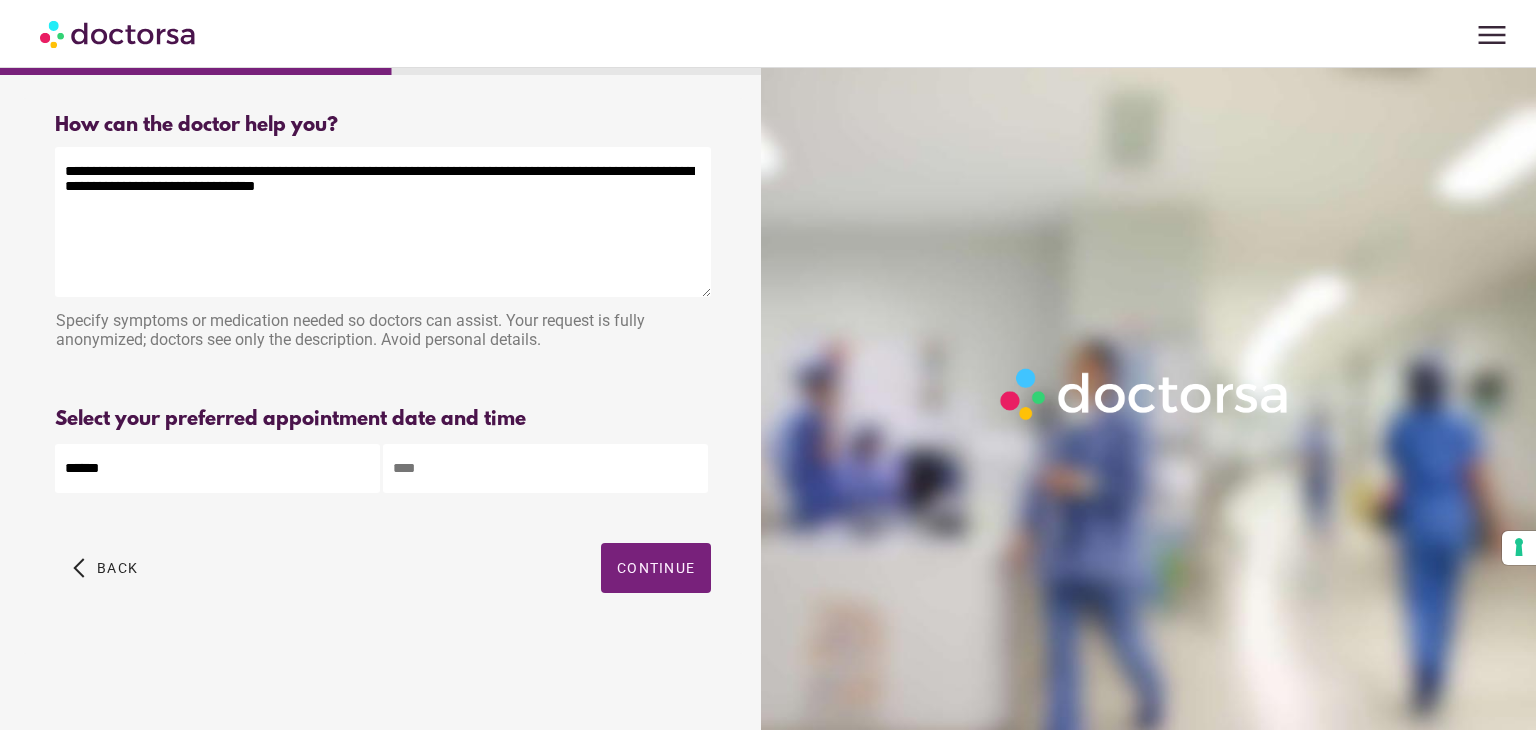 click at bounding box center [545, 468] 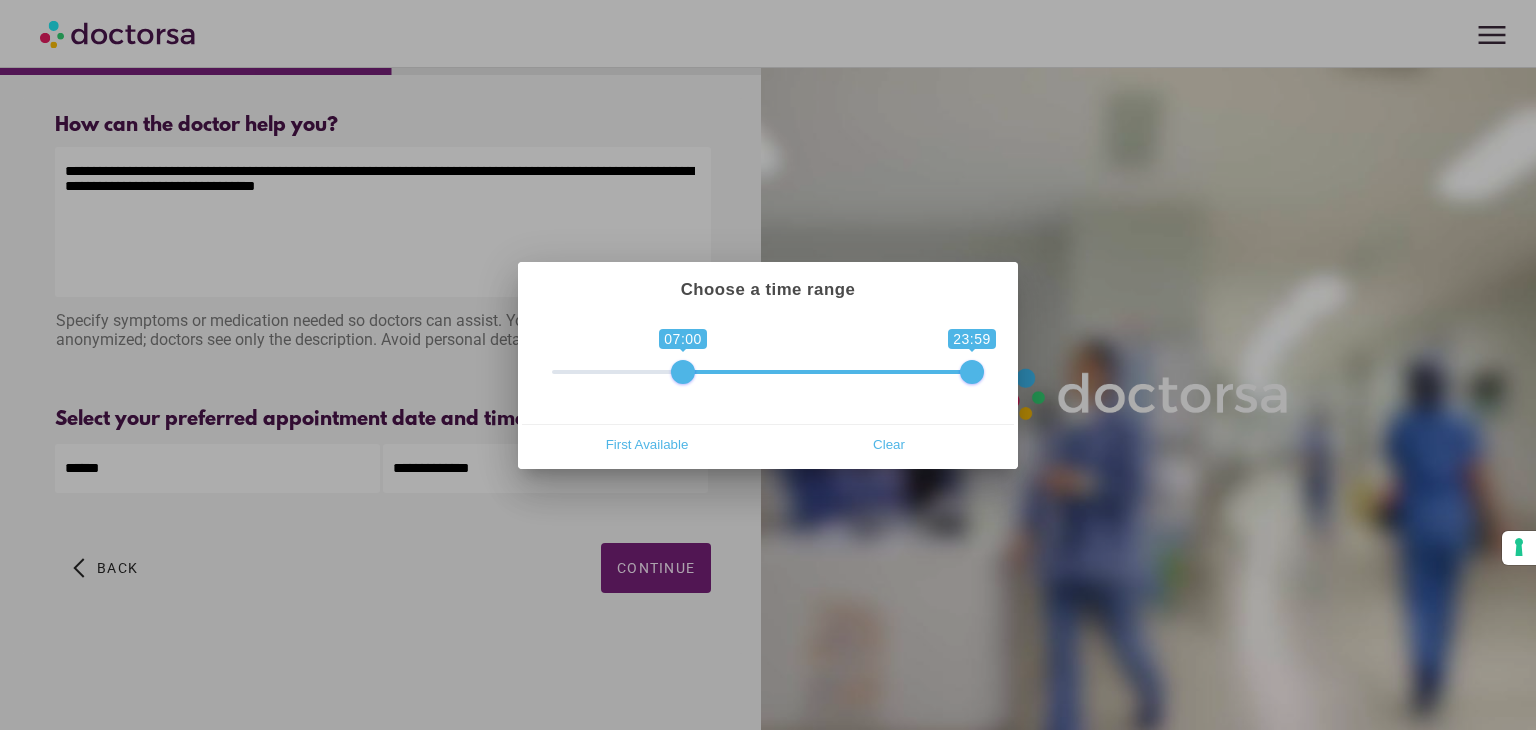 drag, startPoint x: 564, startPoint y: 365, endPoint x: 680, endPoint y: 365, distance: 116 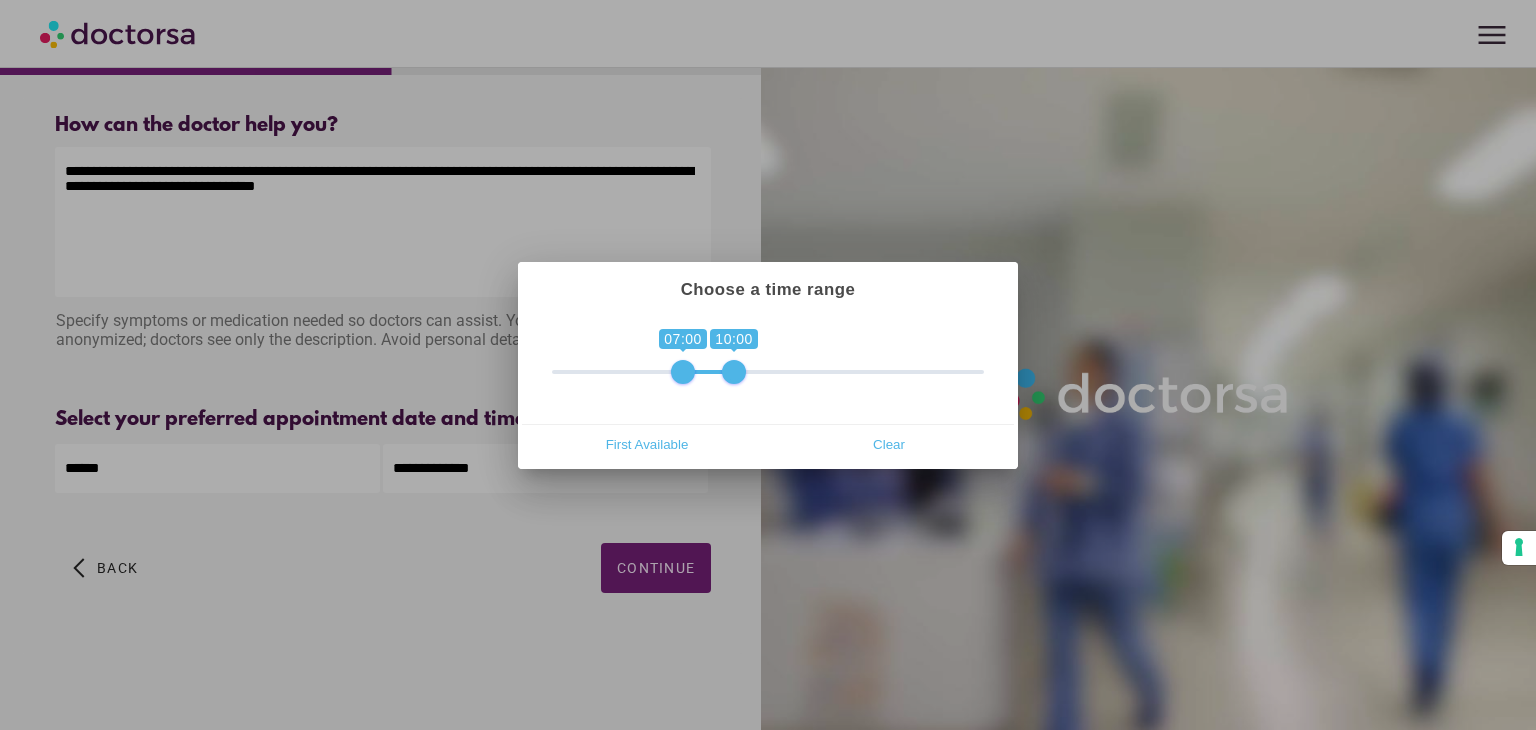 drag, startPoint x: 971, startPoint y: 375, endPoint x: 729, endPoint y: 373, distance: 242.00827 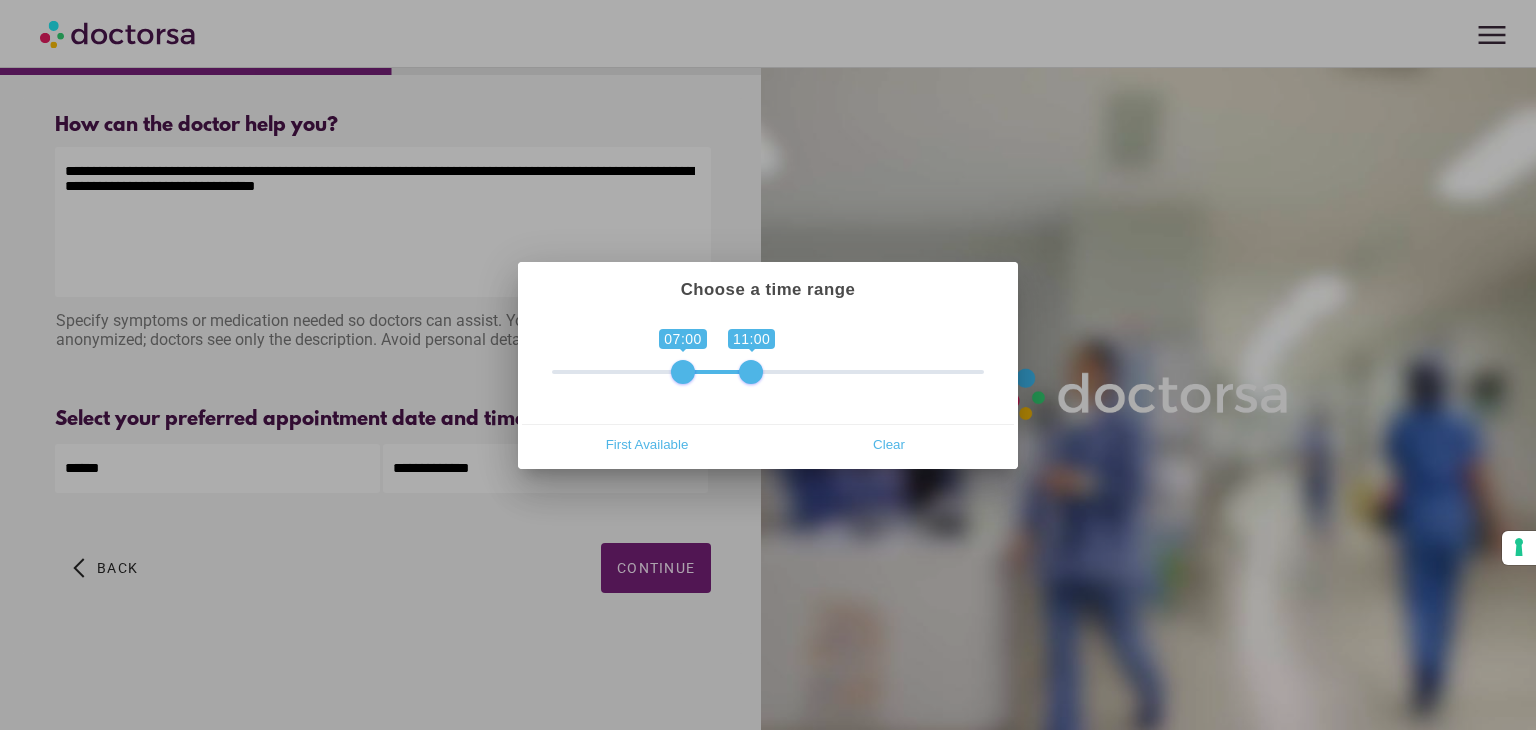 drag, startPoint x: 740, startPoint y: 373, endPoint x: 752, endPoint y: 372, distance: 12.0415945 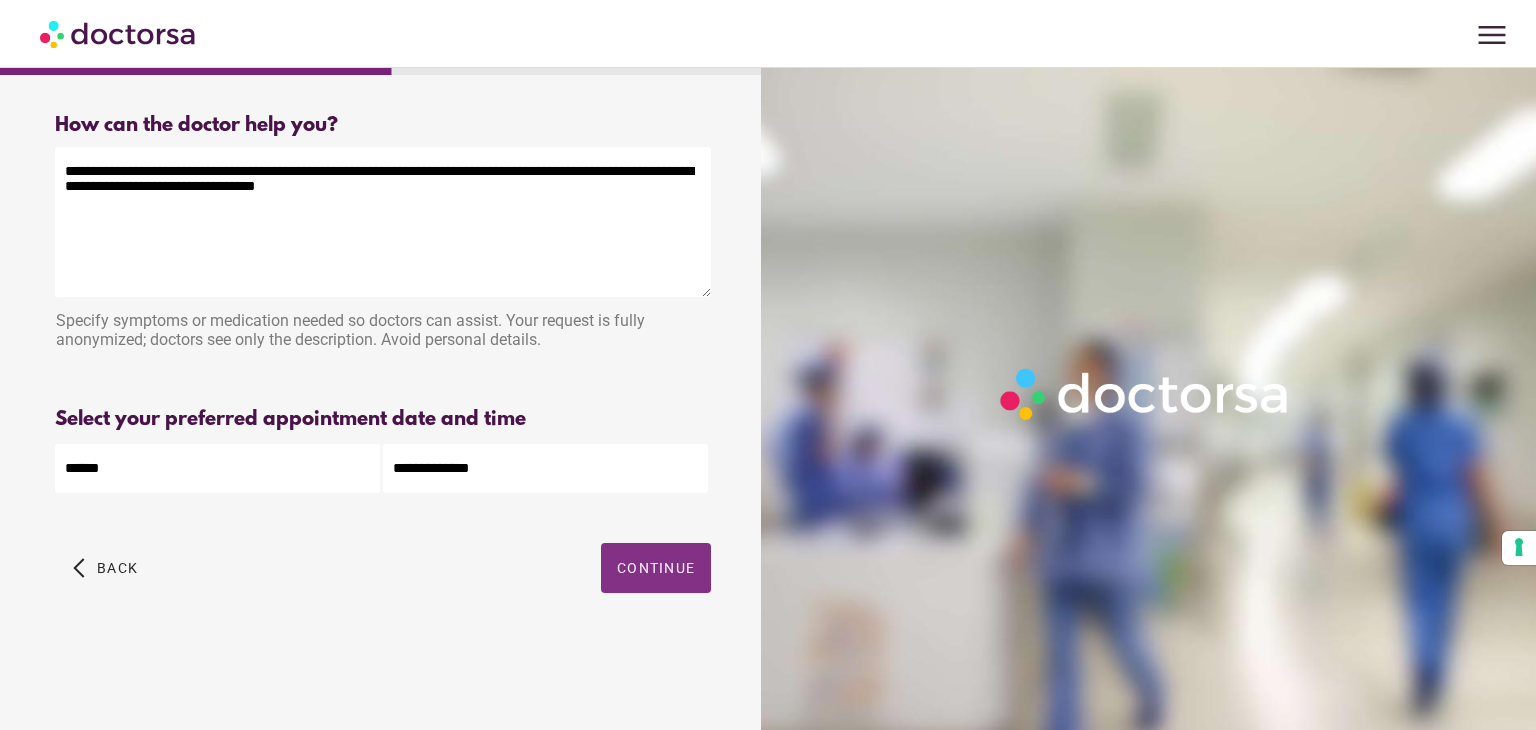 click on "Continue" at bounding box center (656, 568) 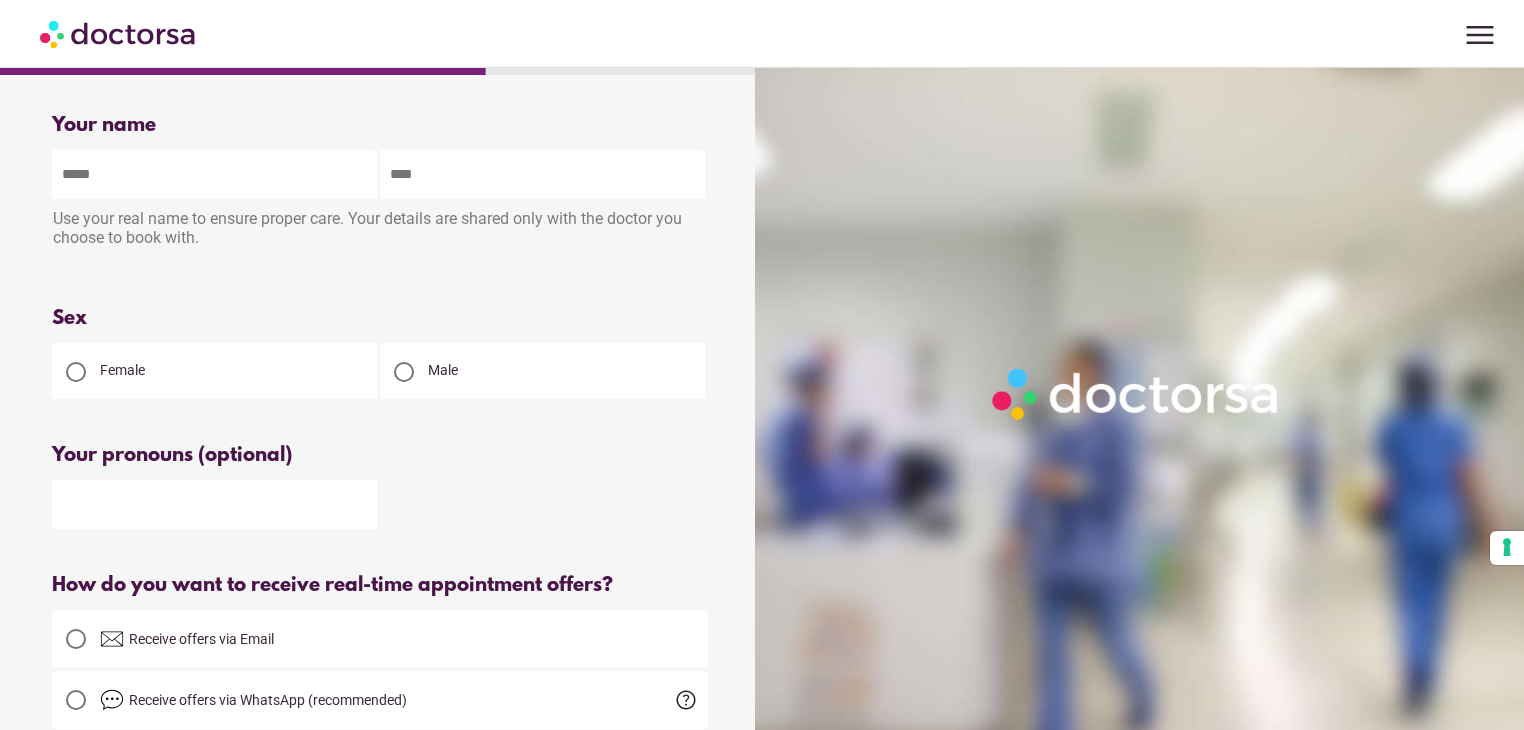 click at bounding box center [214, 174] 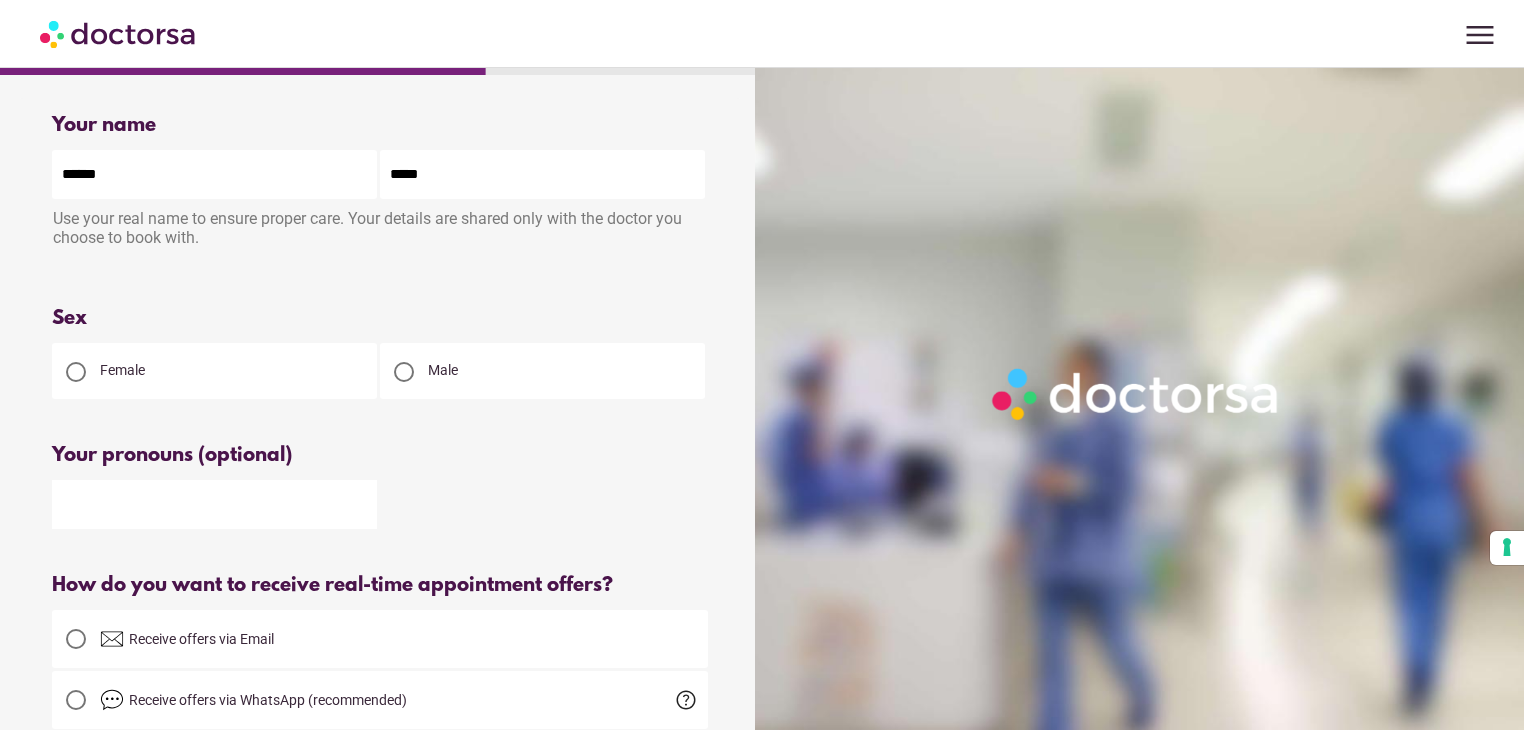 scroll, scrollTop: 404, scrollLeft: 0, axis: vertical 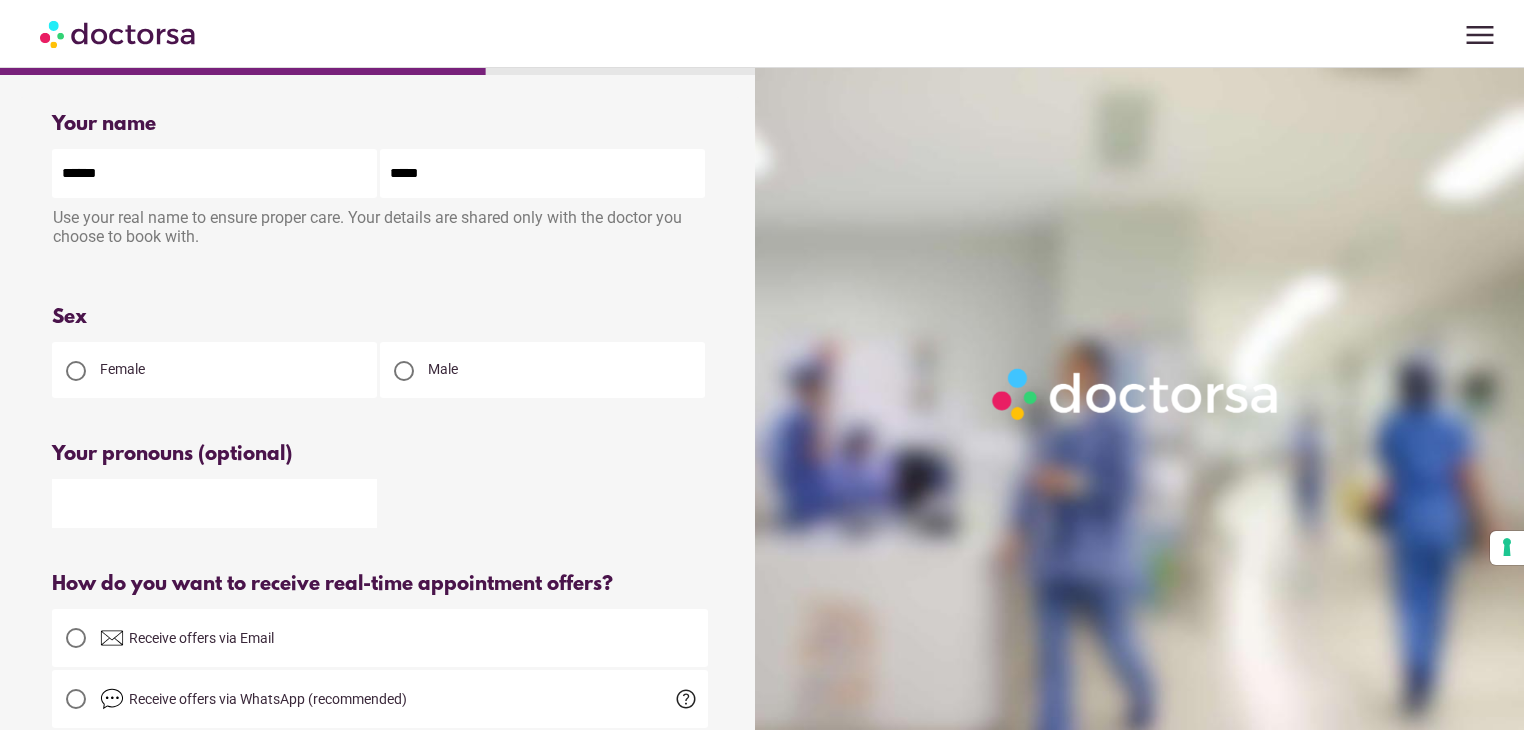 click at bounding box center [76, 371] 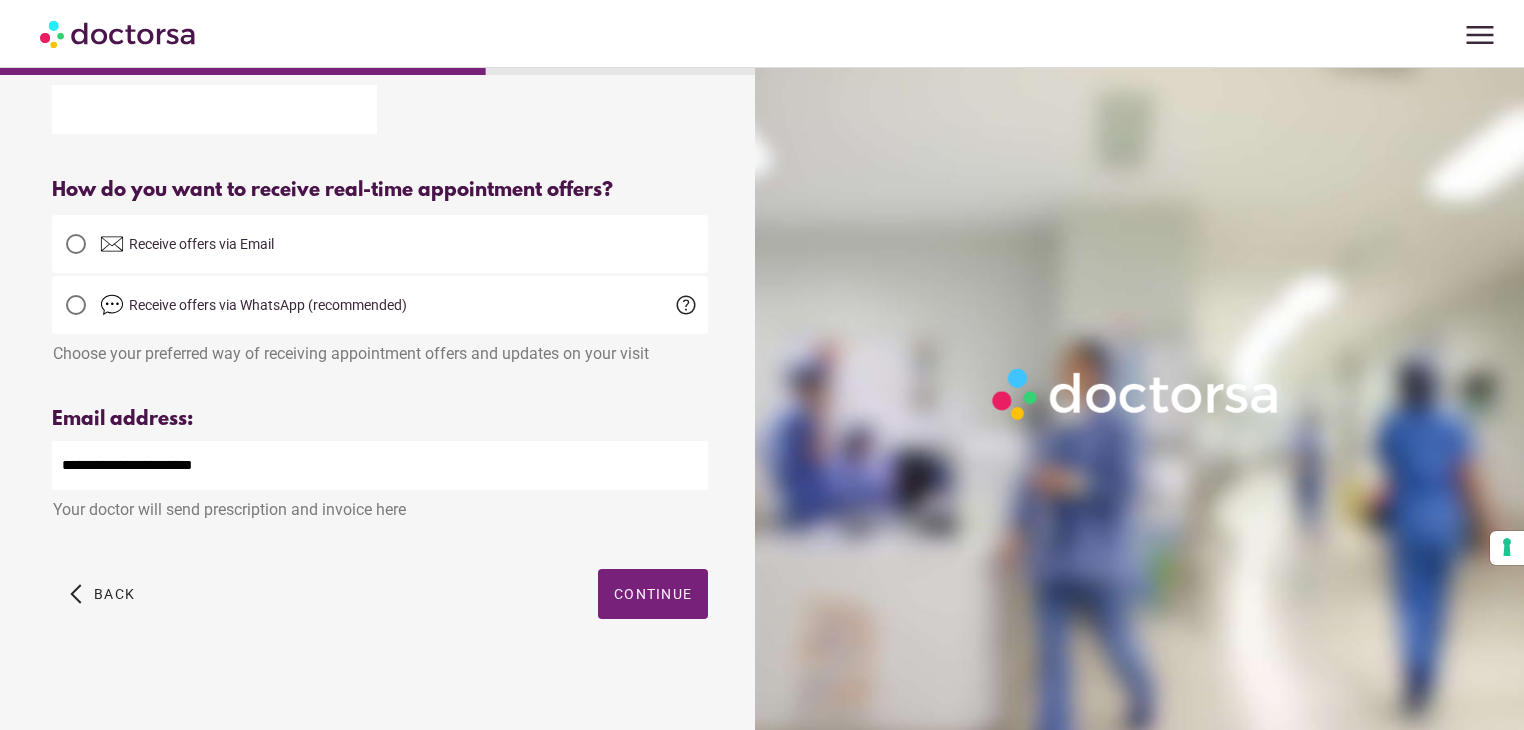 scroll, scrollTop: 404, scrollLeft: 0, axis: vertical 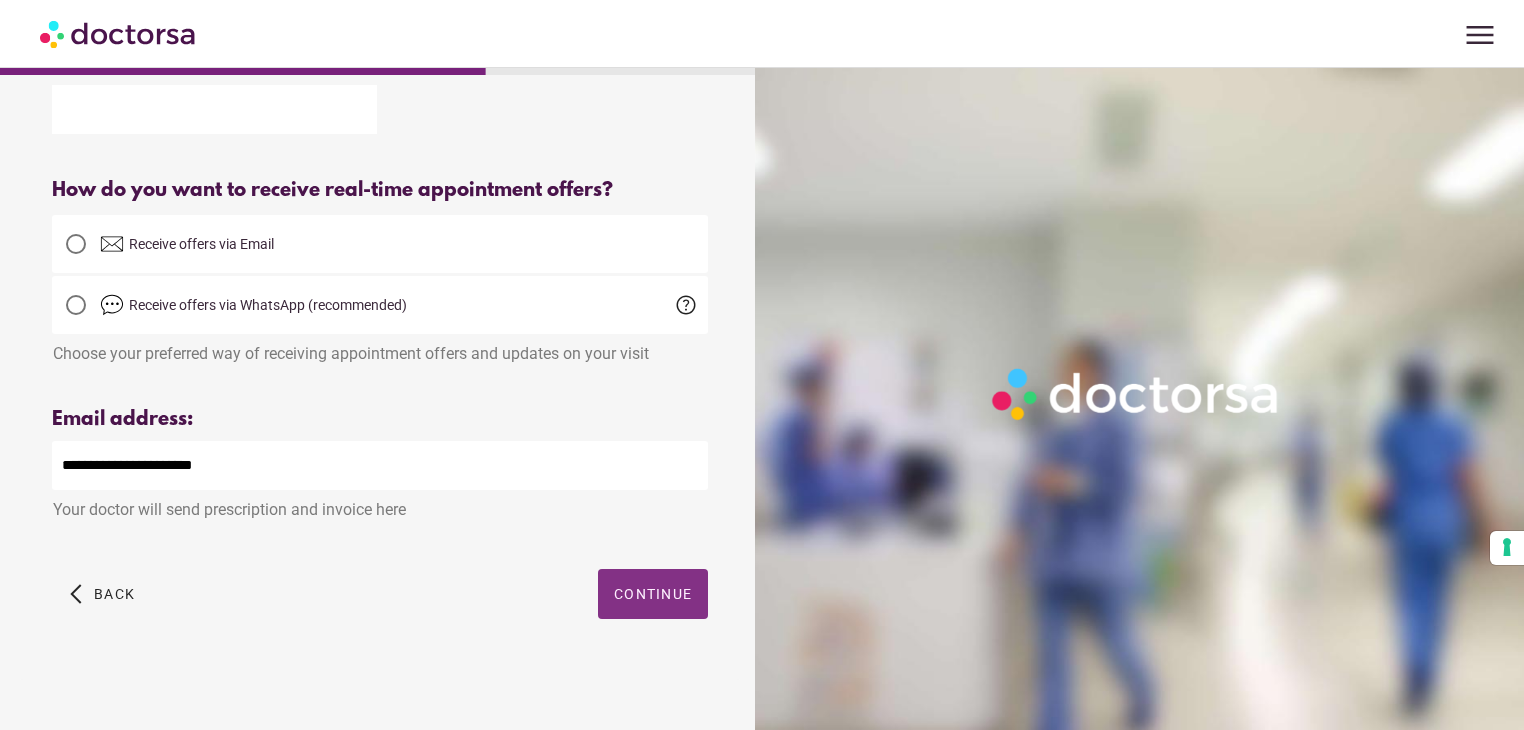 click at bounding box center [653, 594] 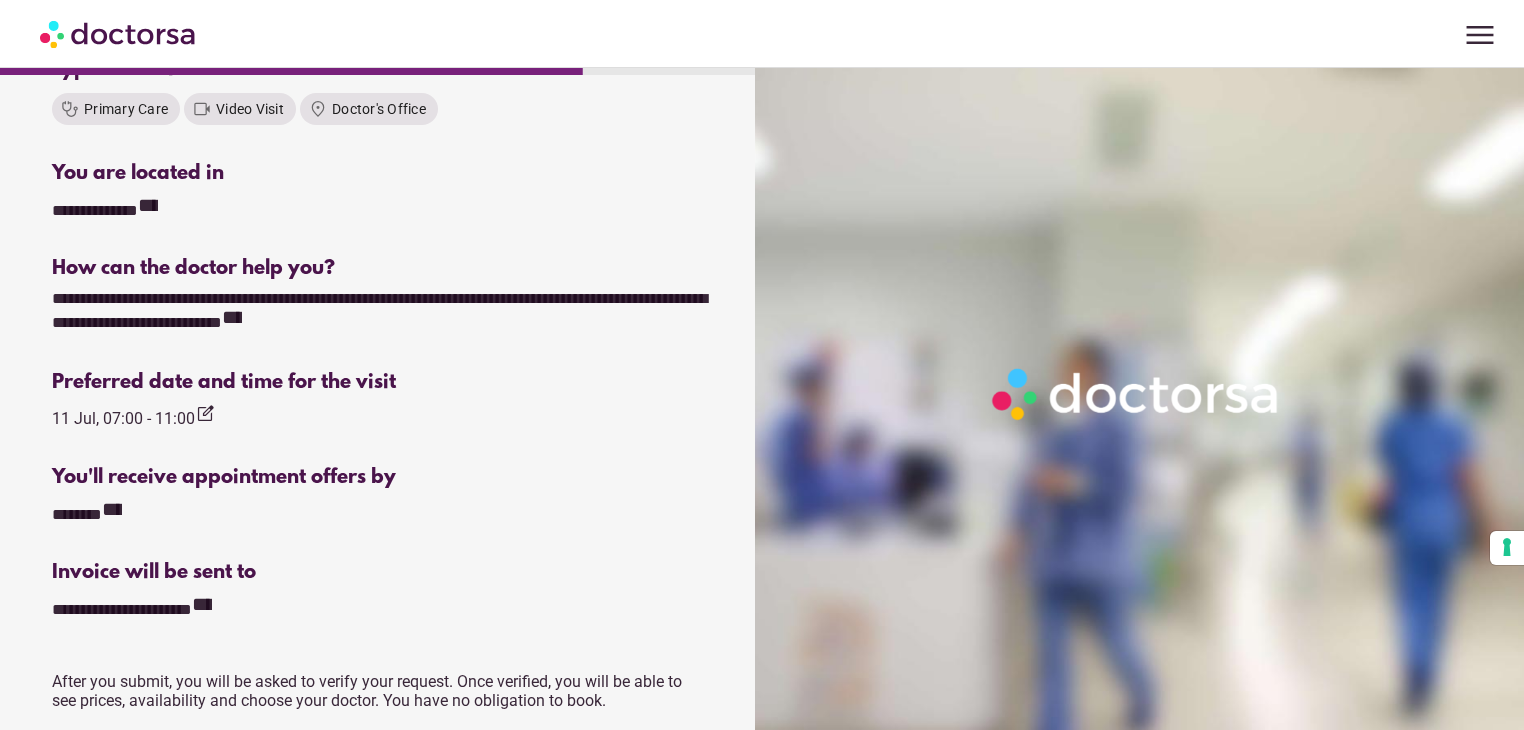 scroll, scrollTop: 0, scrollLeft: 0, axis: both 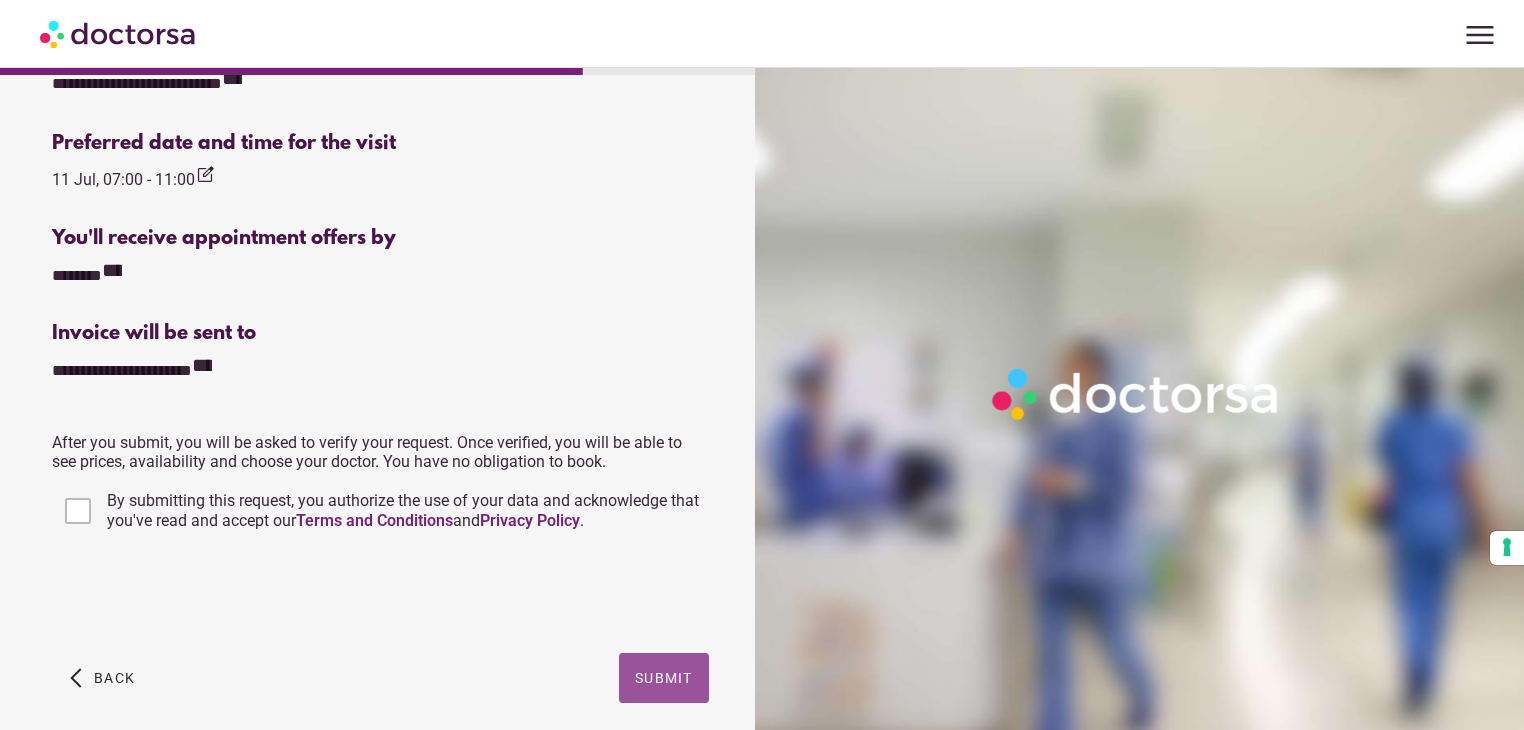 click at bounding box center [664, 678] 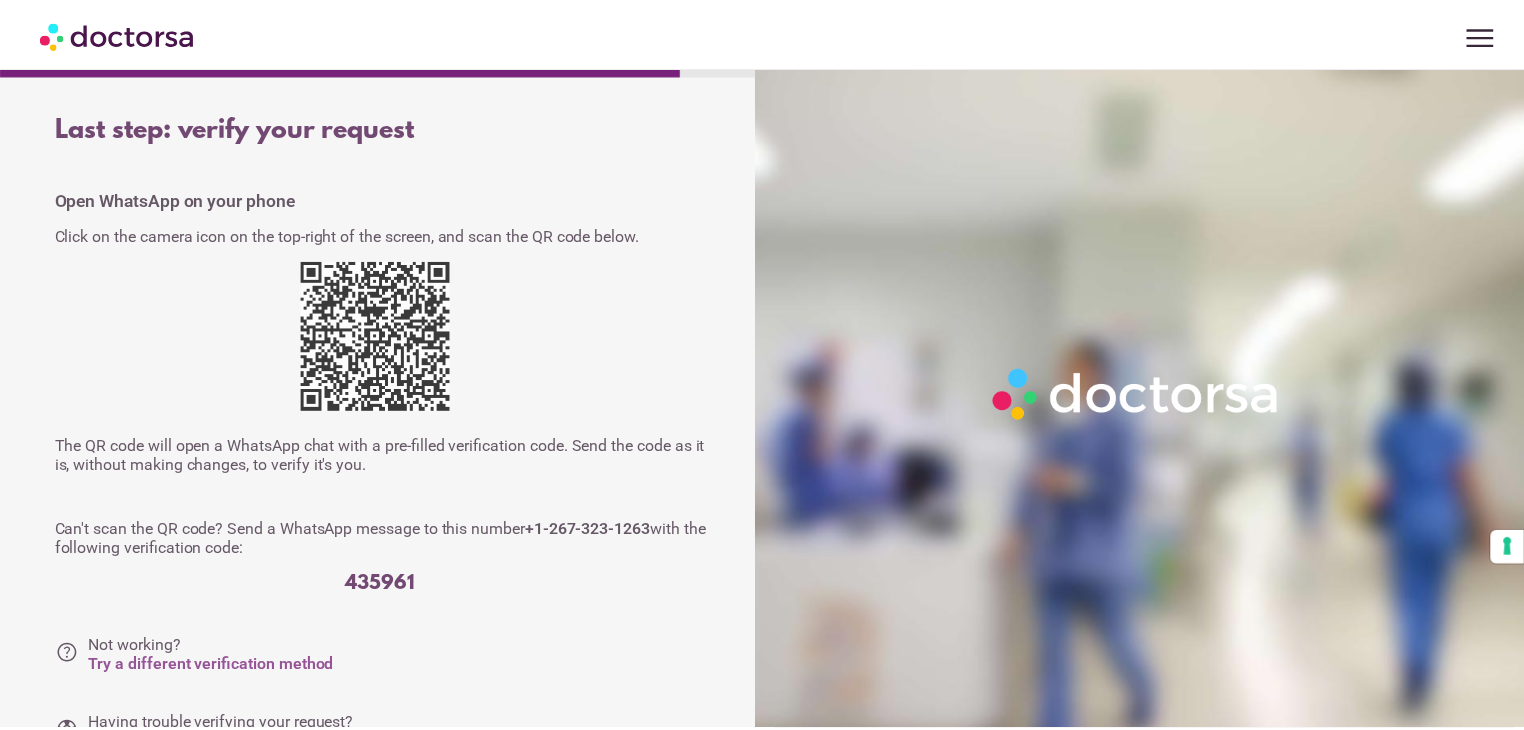 scroll, scrollTop: 0, scrollLeft: 0, axis: both 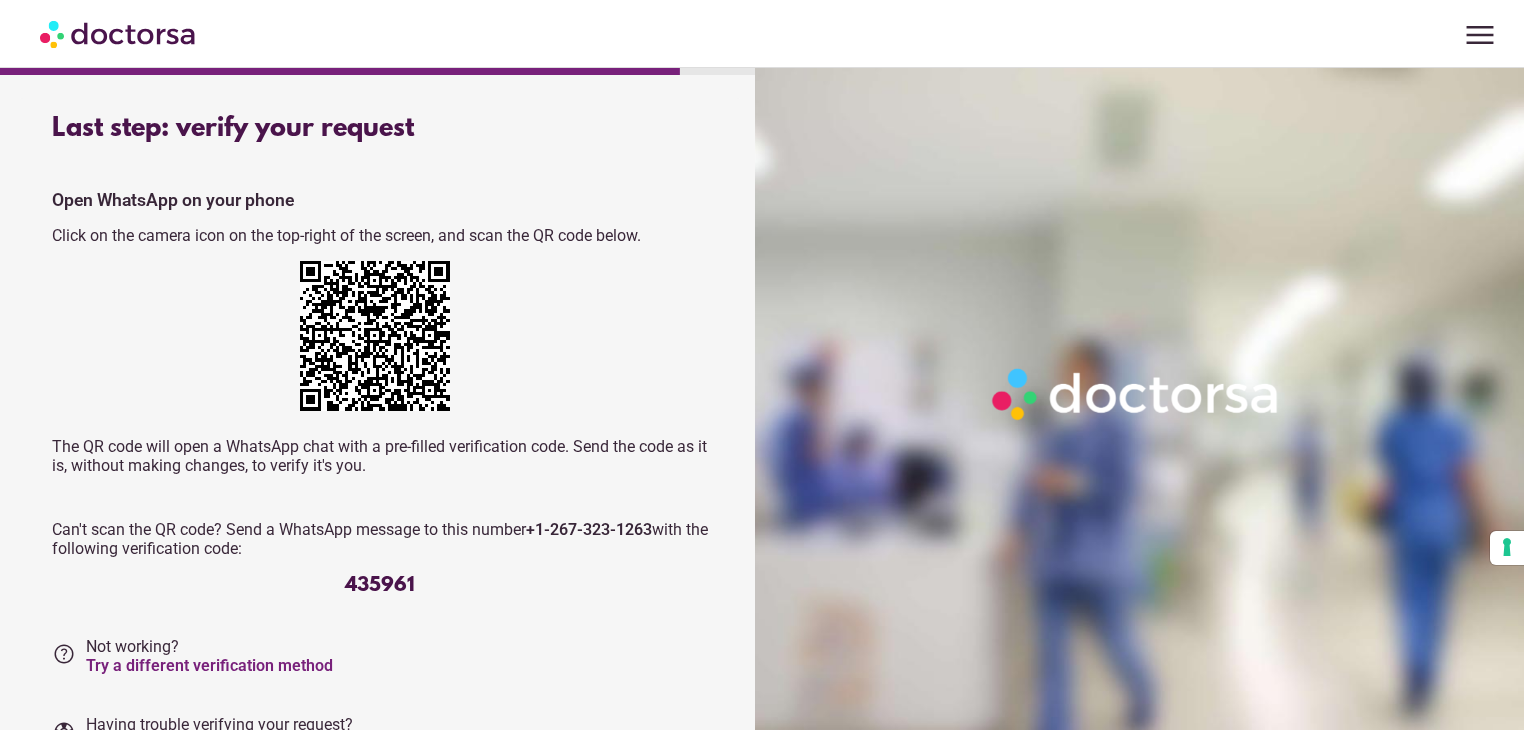 click on "menu" at bounding box center (1480, 35) 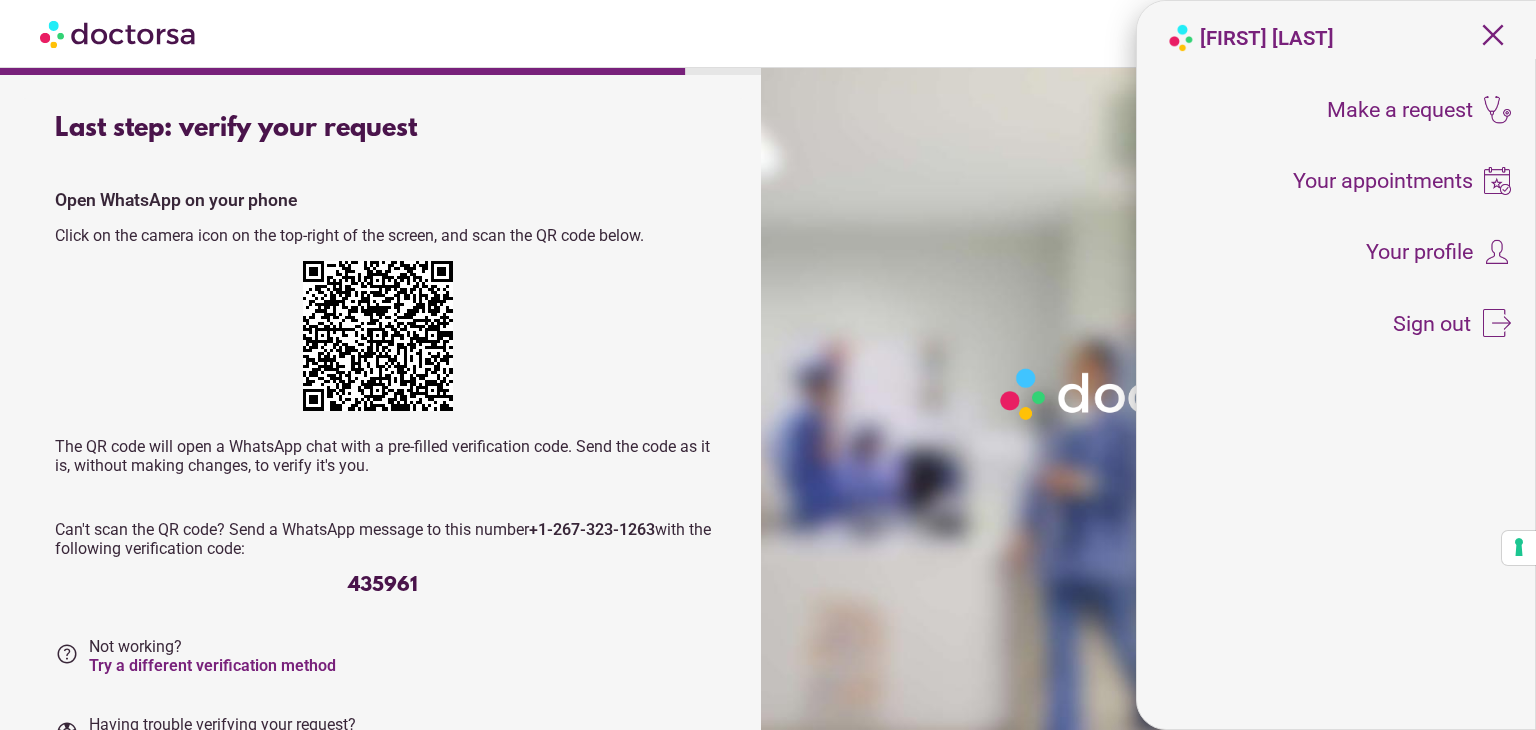 click on "435961" at bounding box center [383, 585] 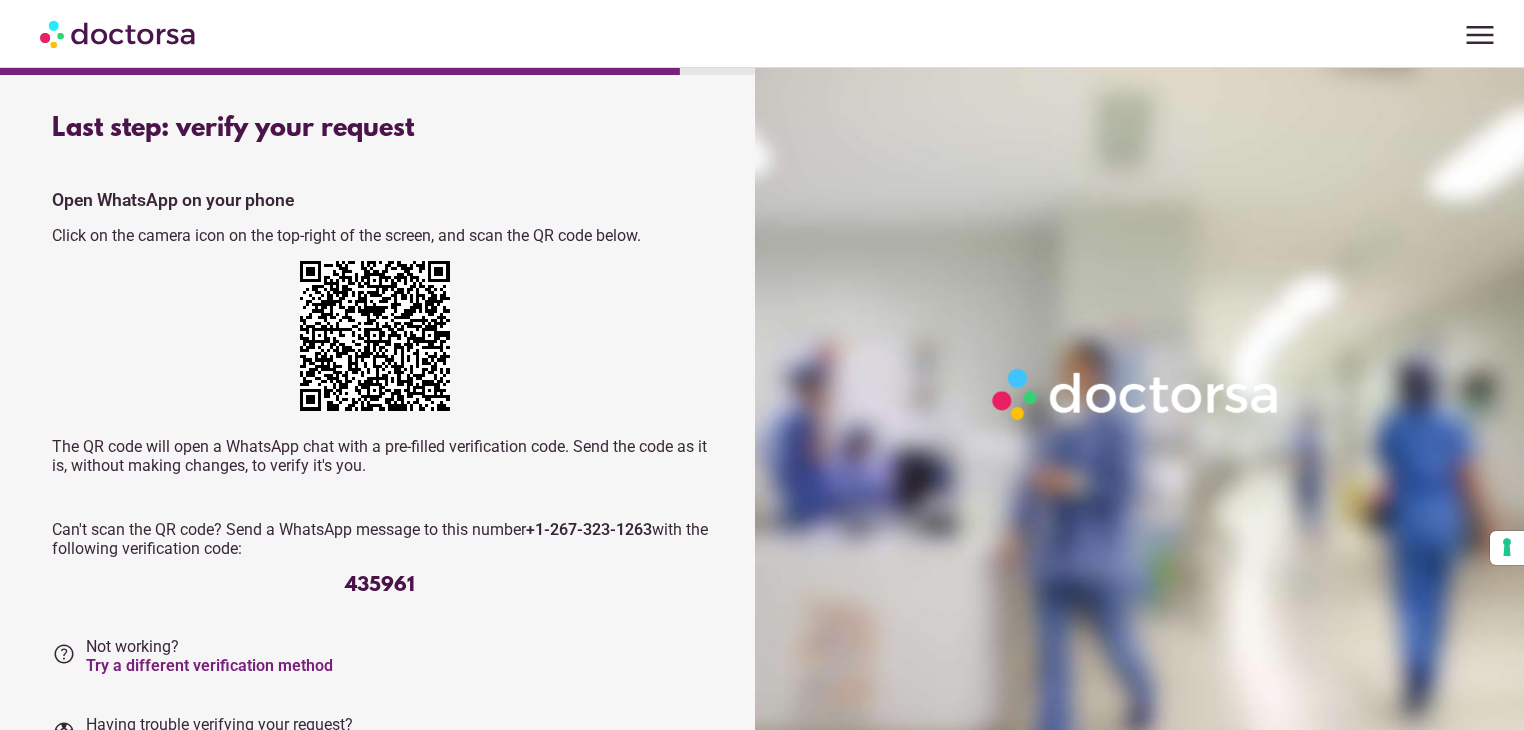 click on "menu" at bounding box center (1480, 35) 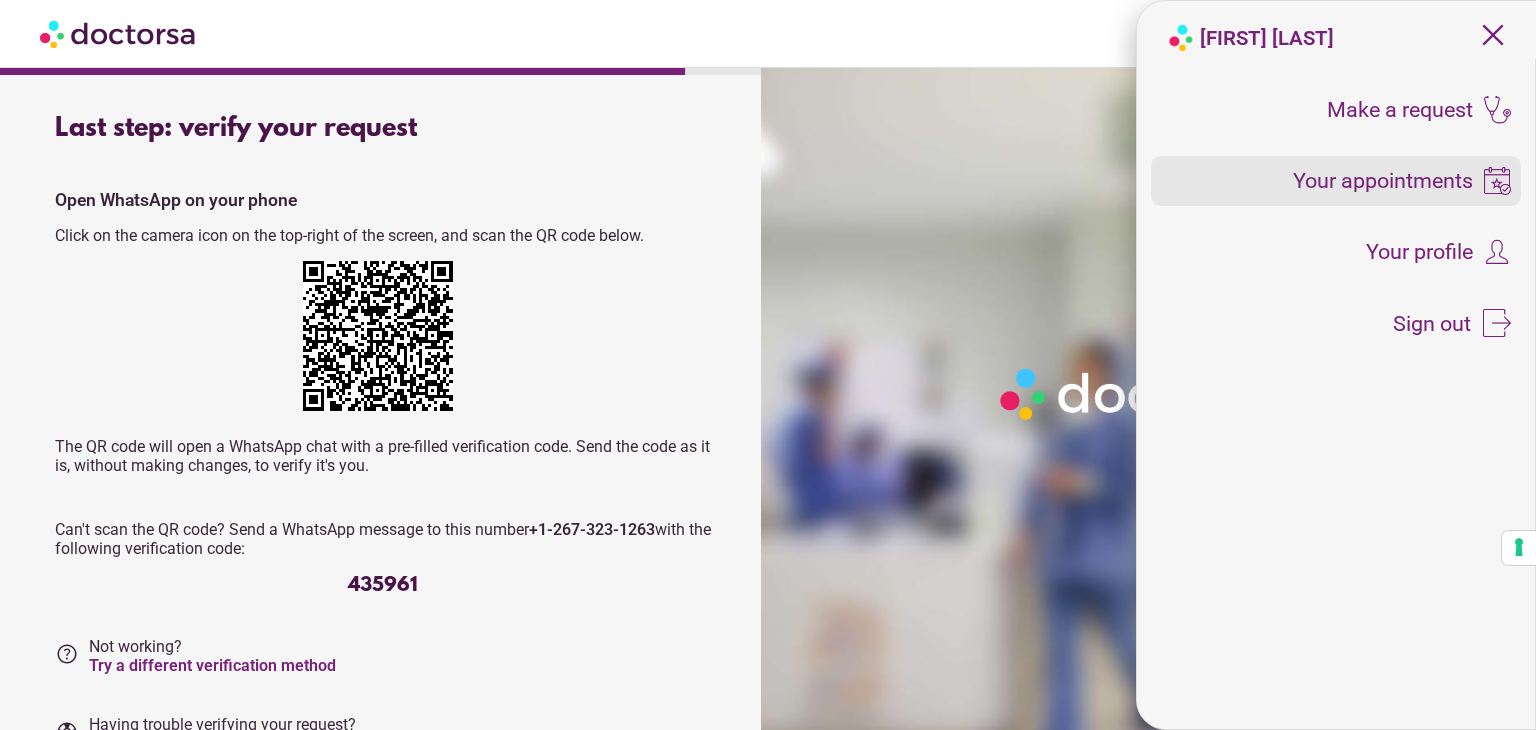 click on "Your appointments" at bounding box center [1383, 181] 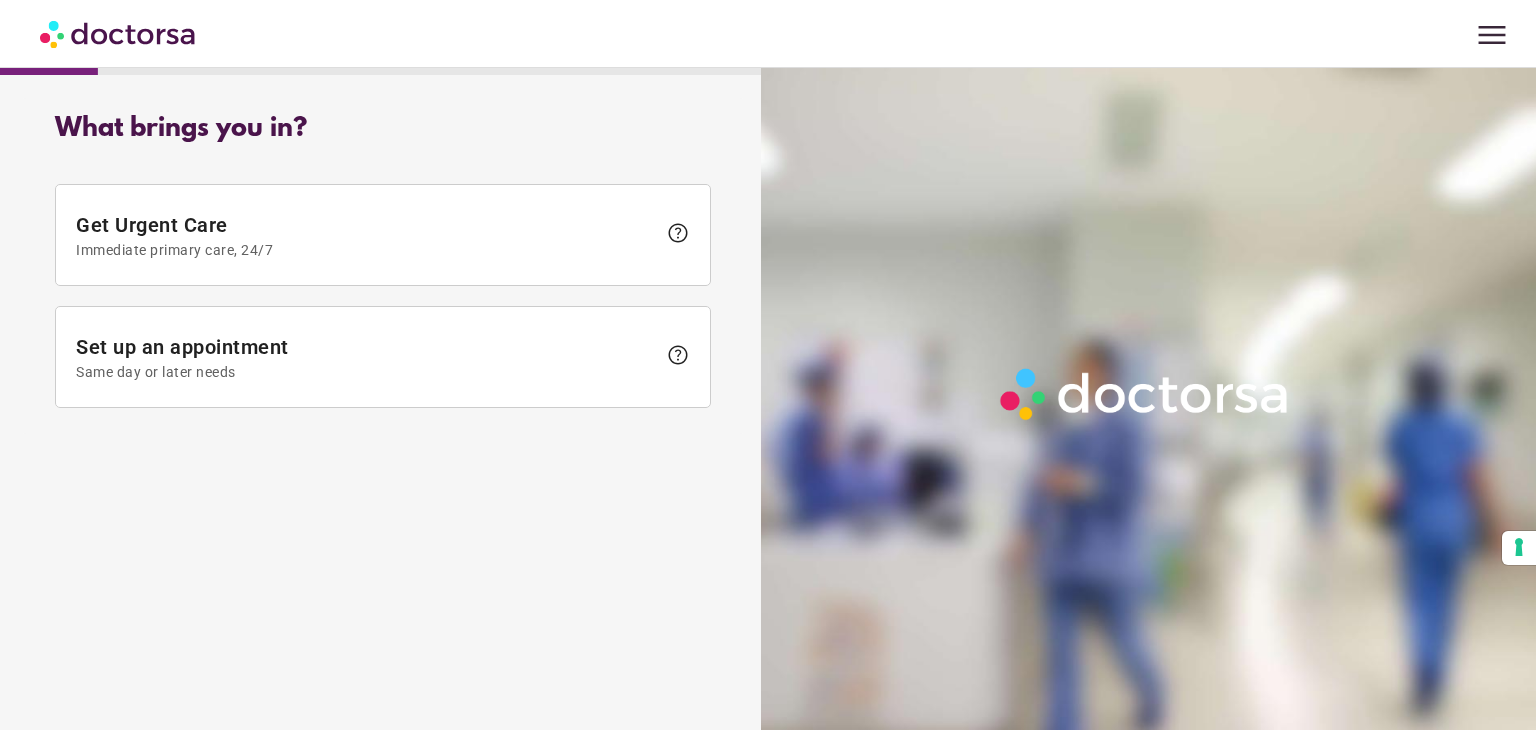 scroll, scrollTop: 0, scrollLeft: 0, axis: both 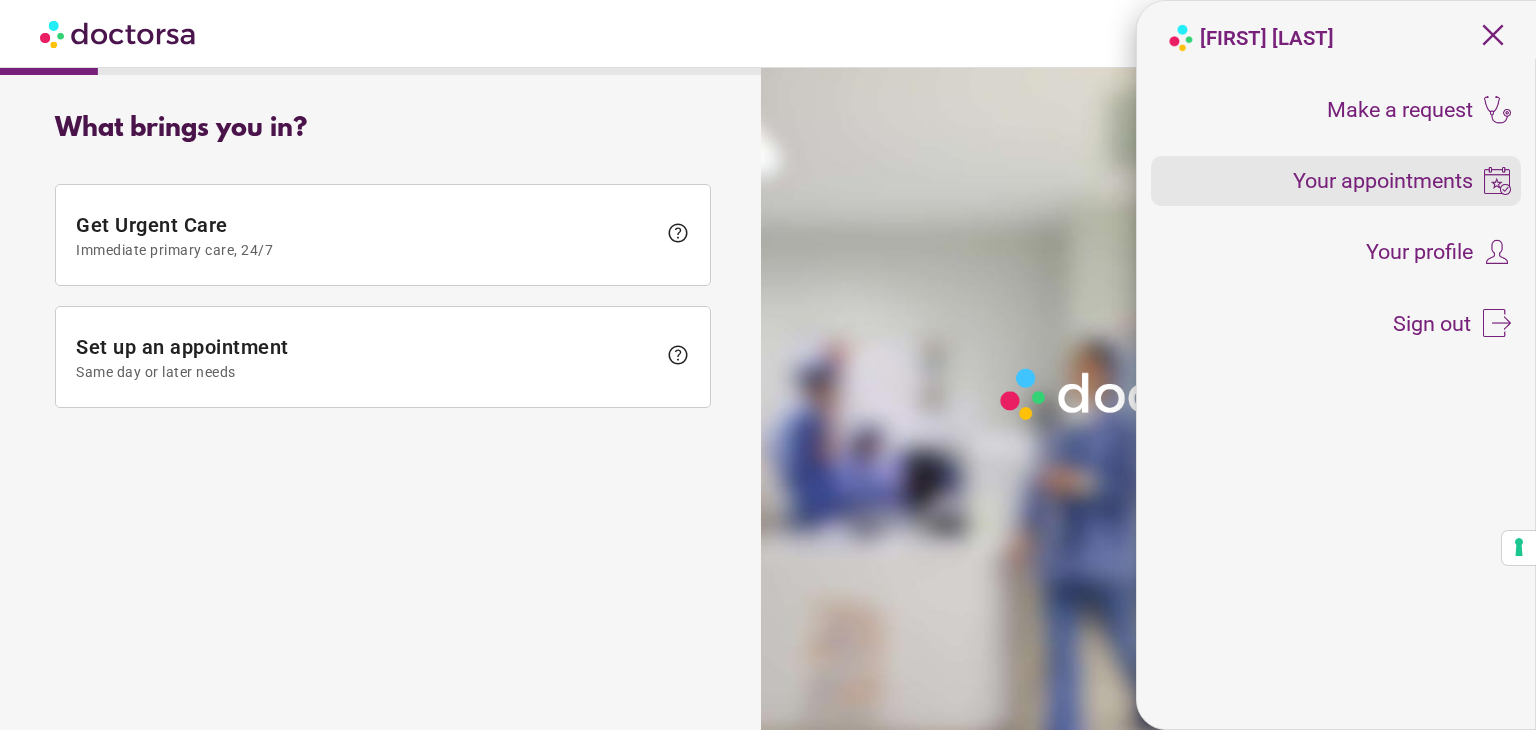 click on "Your appointments" at bounding box center (1383, 181) 